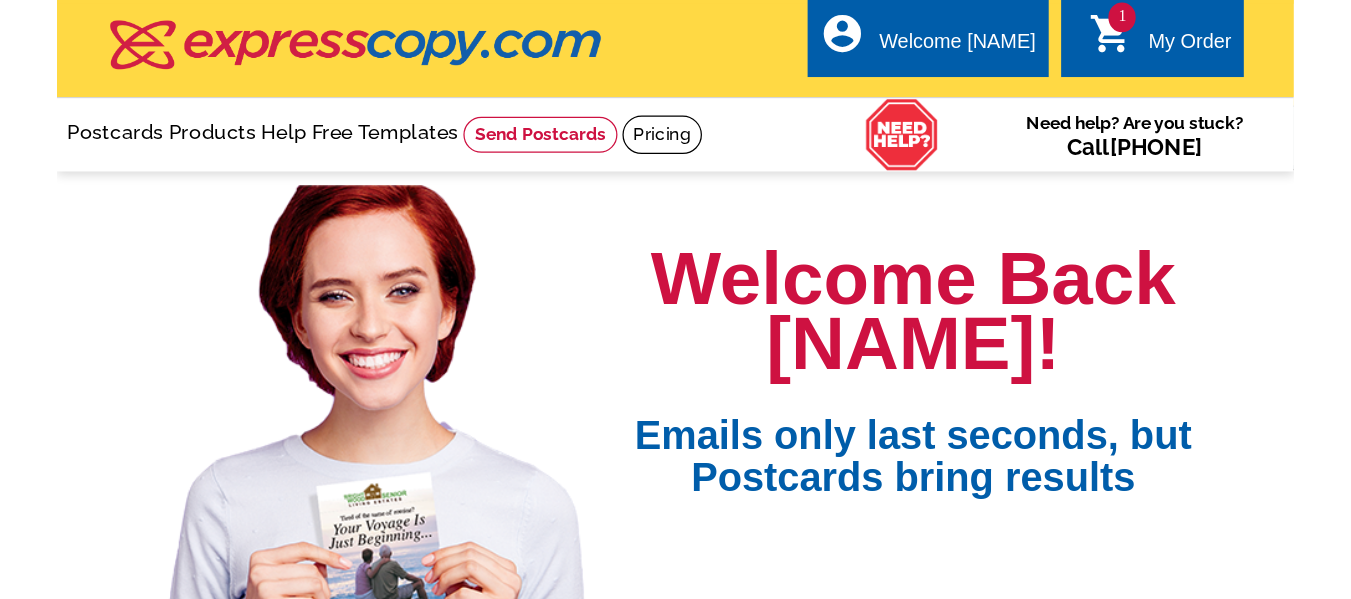 scroll, scrollTop: 0, scrollLeft: 0, axis: both 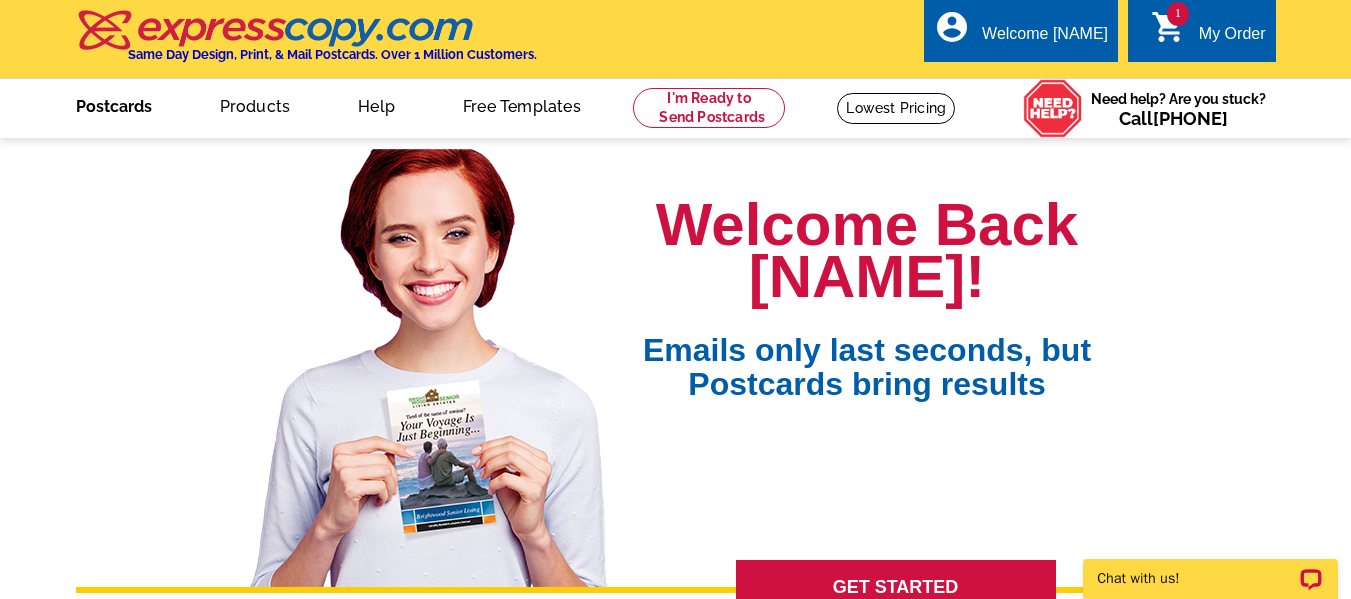 click on "Postcards" at bounding box center (114, 104) 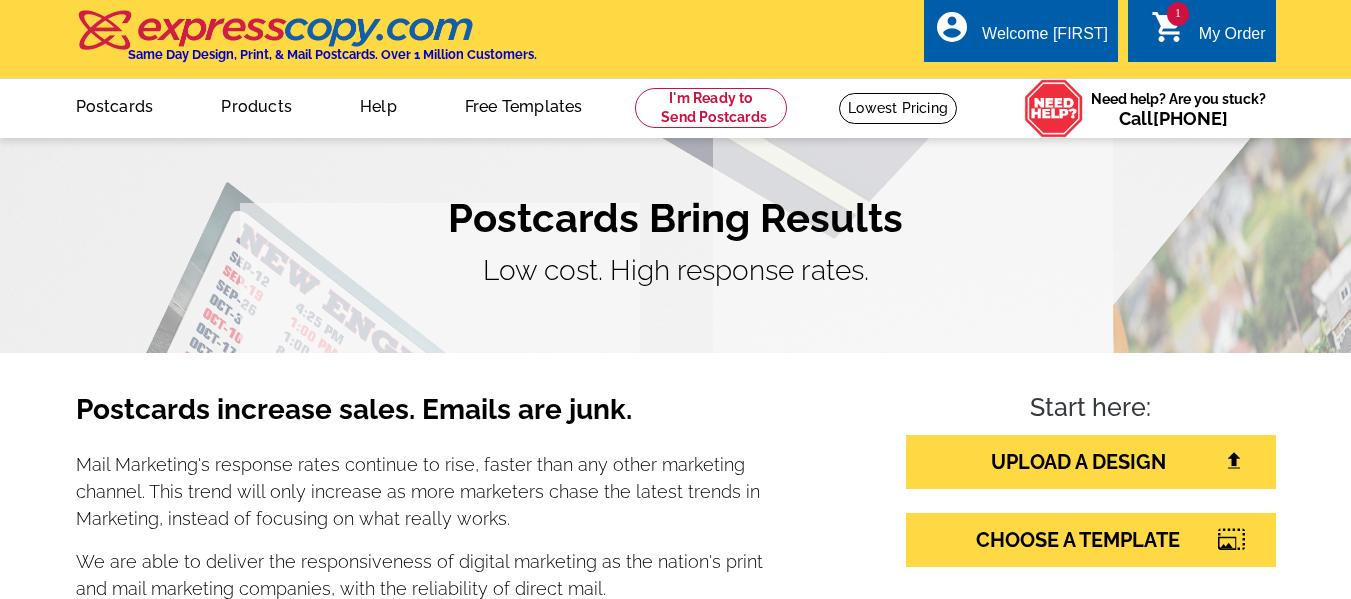 scroll, scrollTop: 0, scrollLeft: 0, axis: both 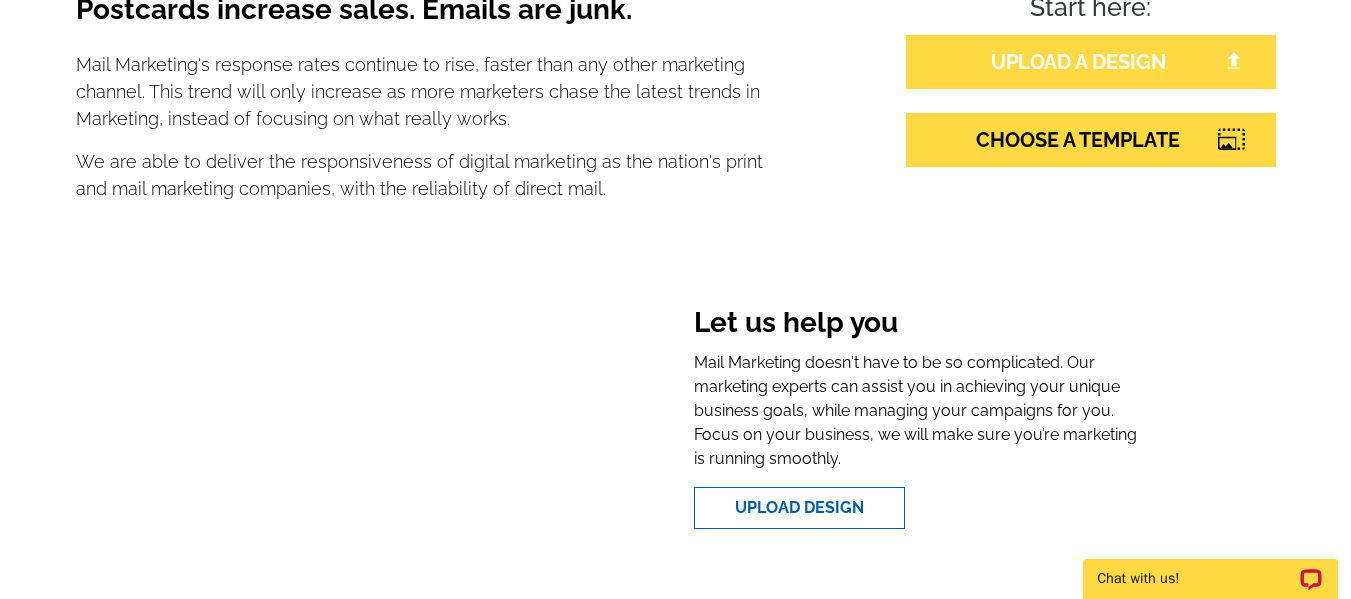 click on "UPLOAD A DESIGN" at bounding box center [1091, 62] 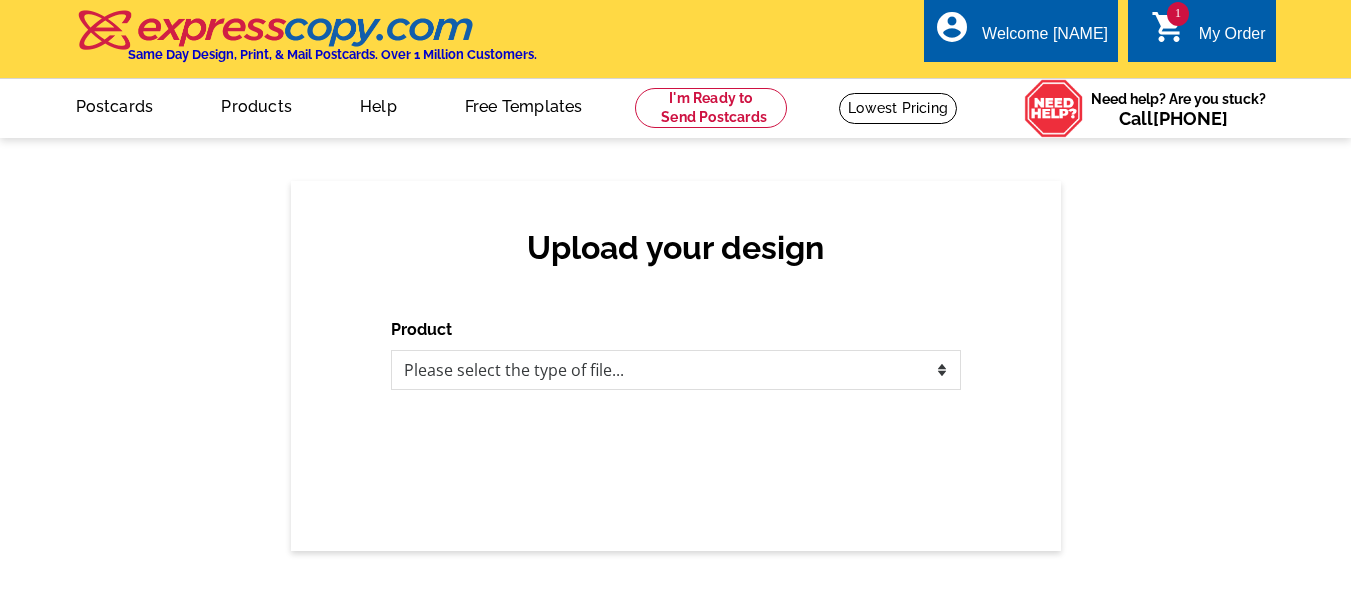 scroll, scrollTop: 0, scrollLeft: 0, axis: both 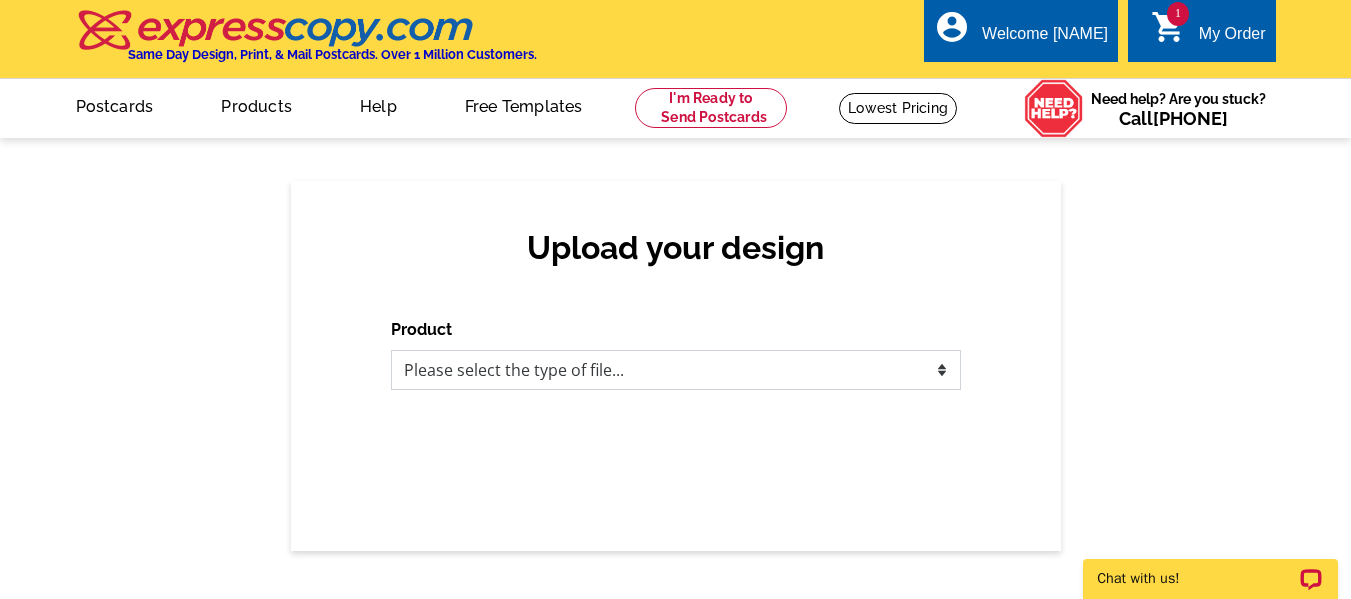 click on "Please select the type of file...
Postcards
Business Cards
Letters and flyers
Greeting Cards
Door Hangers" at bounding box center [676, 370] 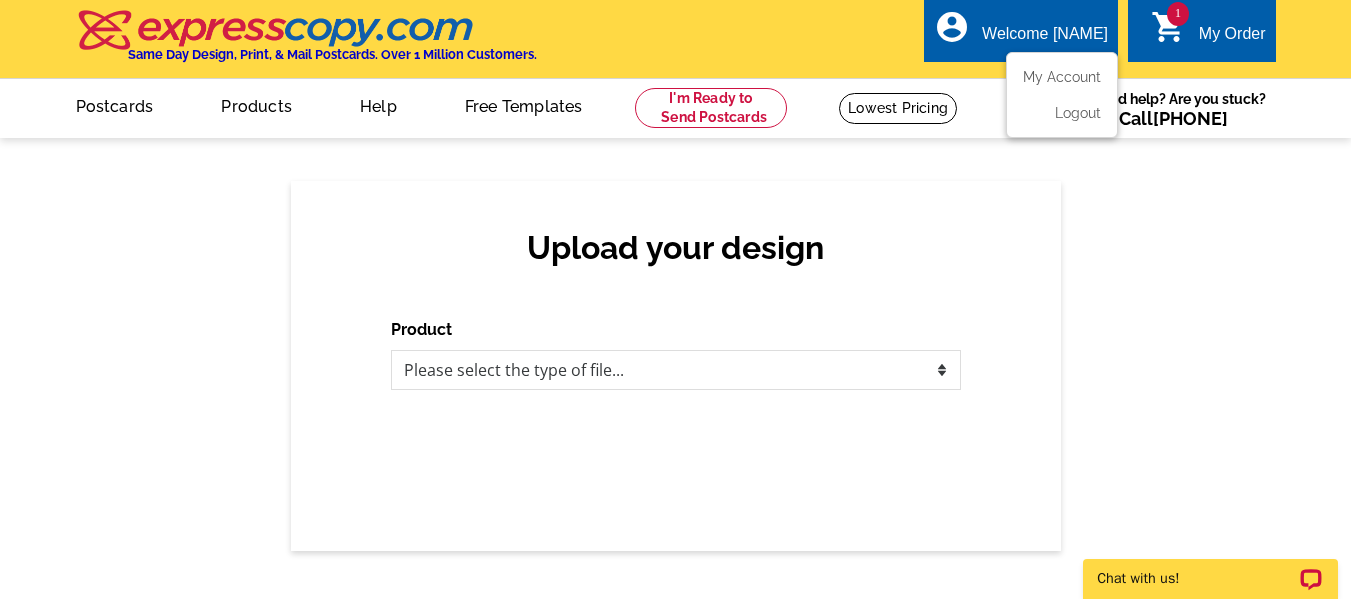 click on "Upload your design
Product
Please select the type of file...
Postcards
Business Cards
Letters and flyers
Greeting Cards" at bounding box center [675, 366] 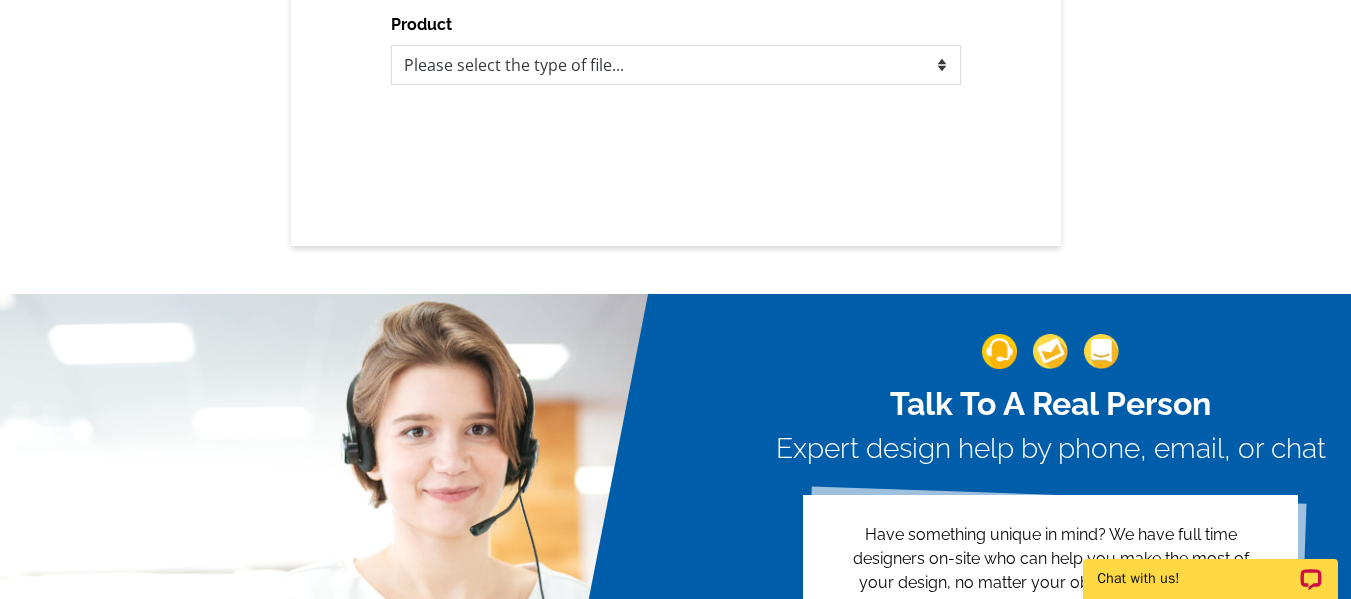 scroll, scrollTop: 100, scrollLeft: 0, axis: vertical 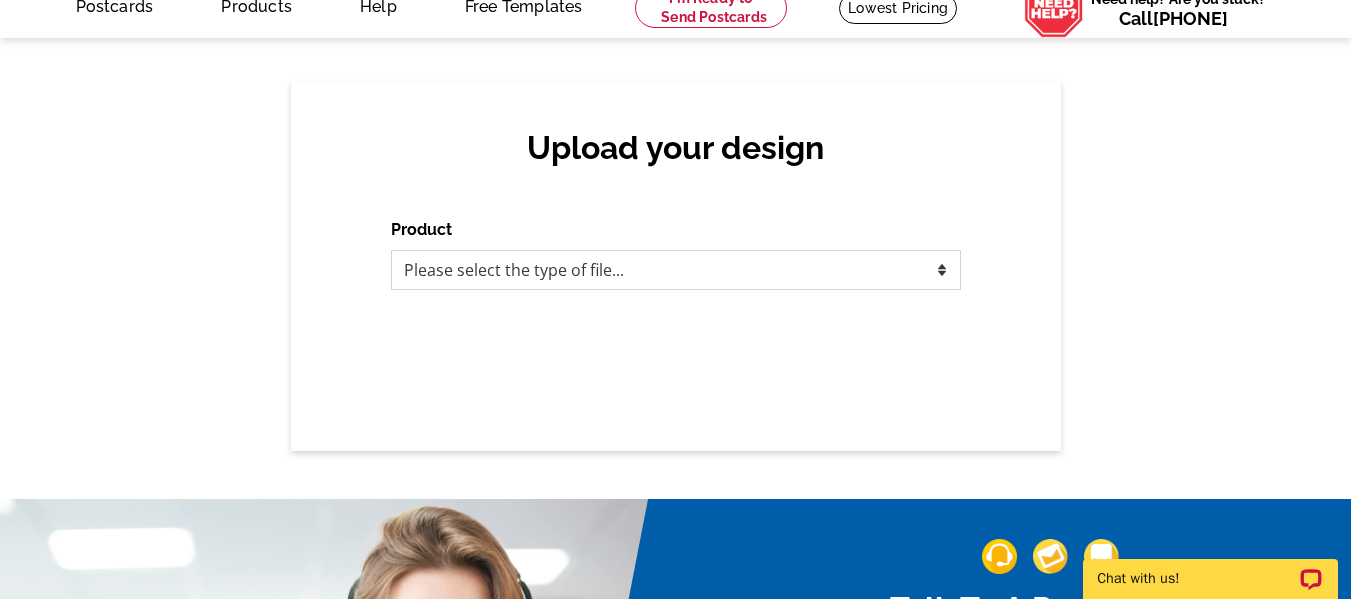 click on "Please select the type of file...
Postcards
Business Cards
Letters and flyers
Greeting Cards
Door Hangers" at bounding box center [676, 270] 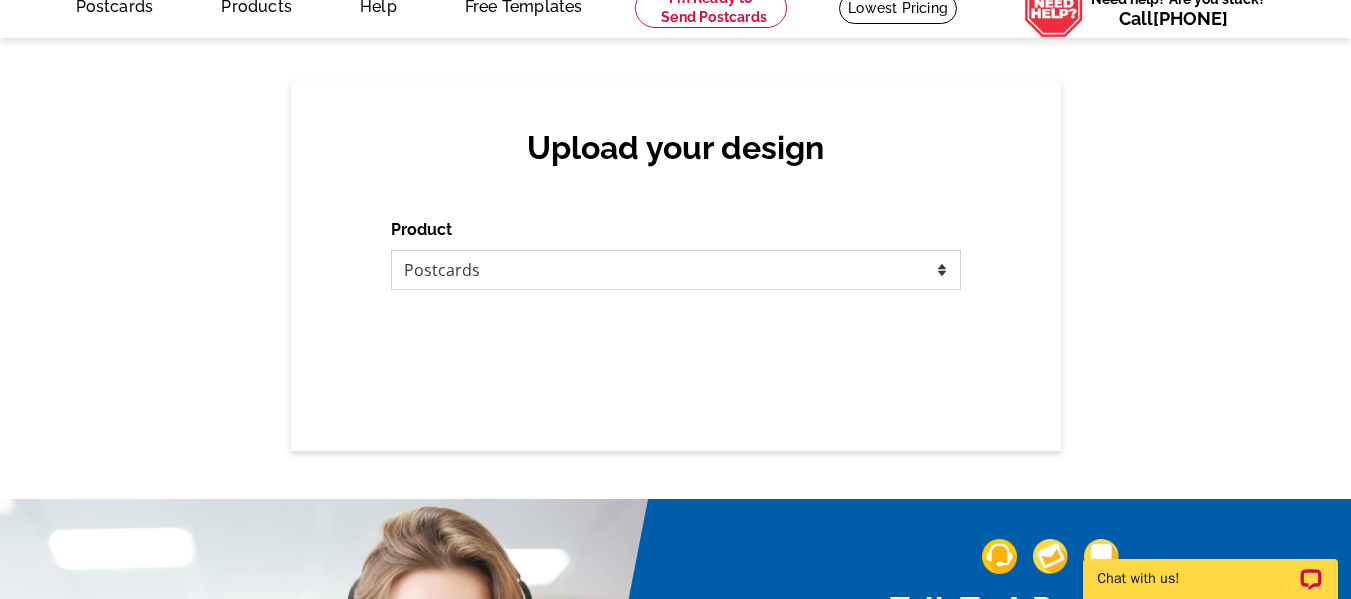 click on "Please select the type of file...
Postcards
Business Cards
Letters and flyers
Greeting Cards
Door Hangers" at bounding box center [676, 270] 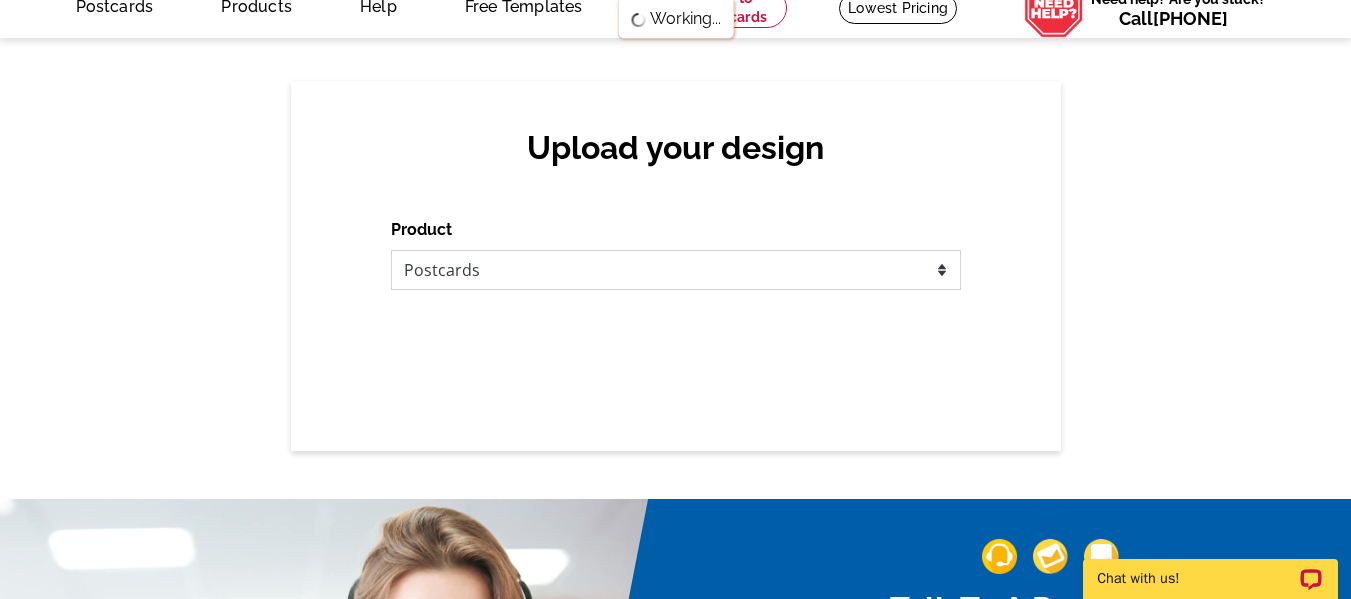 scroll, scrollTop: 0, scrollLeft: 0, axis: both 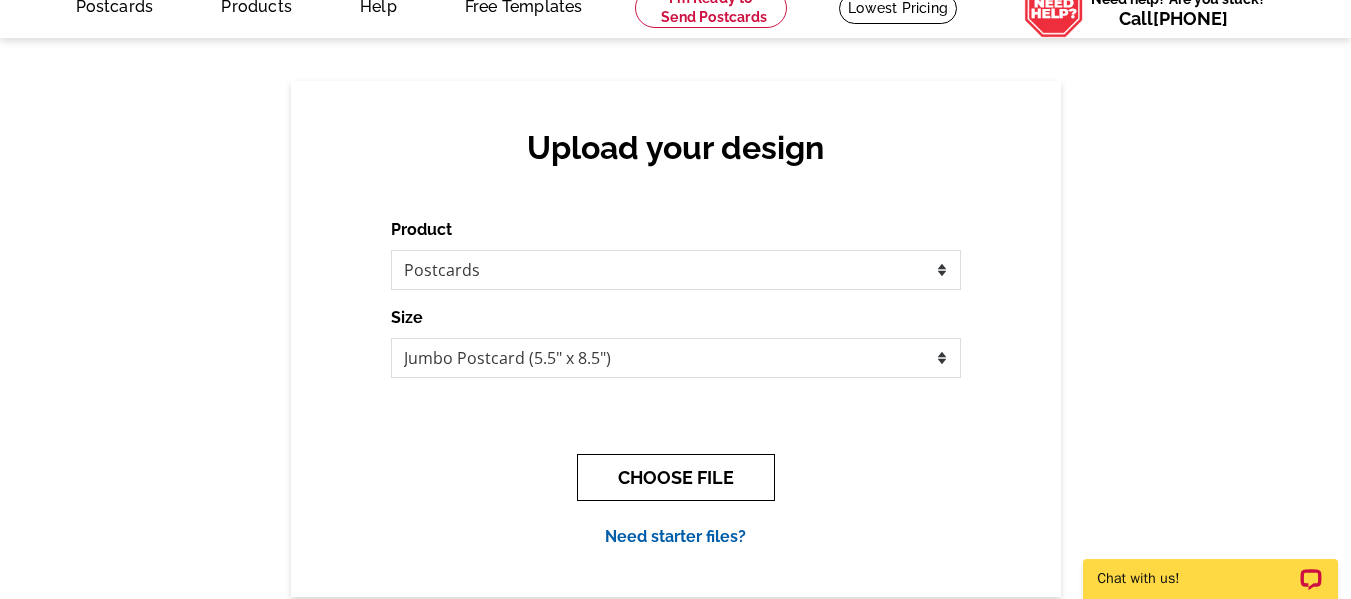 click on "CHOOSE FILE" at bounding box center [676, 477] 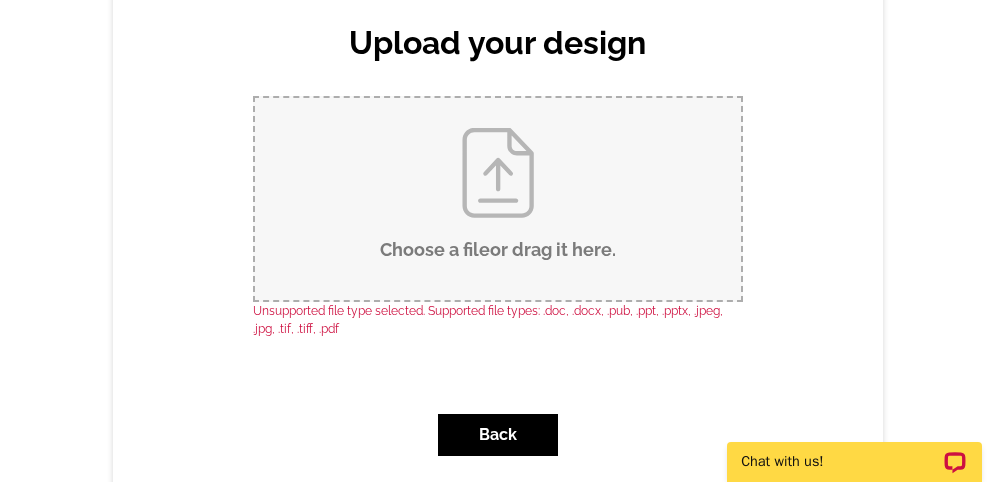 scroll, scrollTop: 200, scrollLeft: 0, axis: vertical 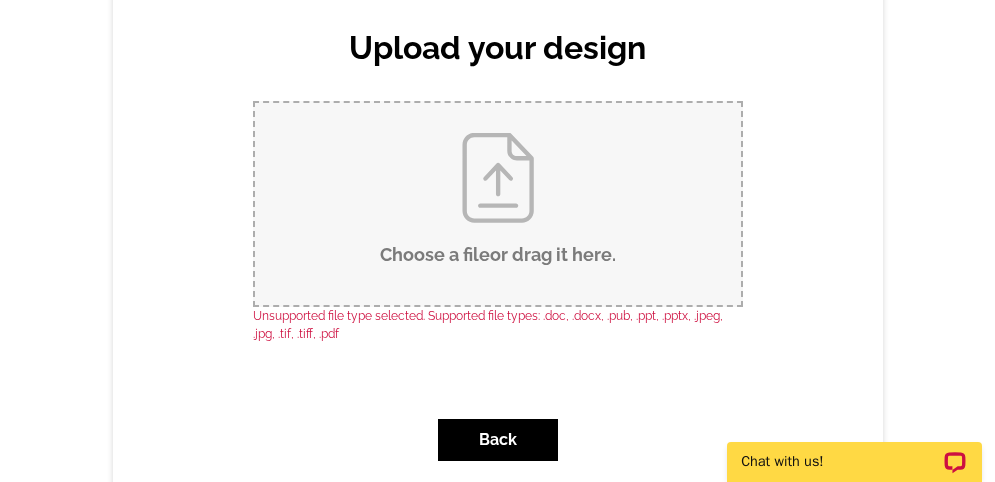 click on "Choose a file  or drag it here ." at bounding box center (498, 204) 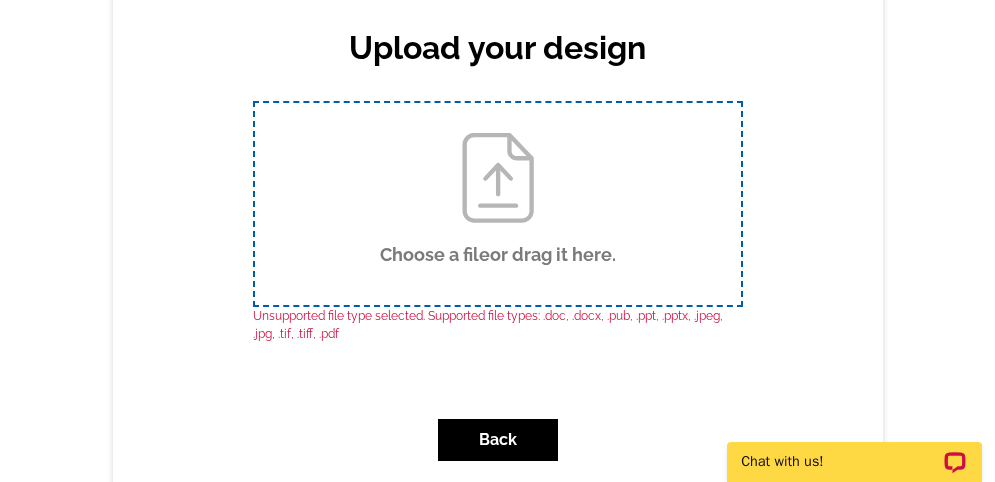 click on "Choose a file  or drag it here ." at bounding box center (498, 204) 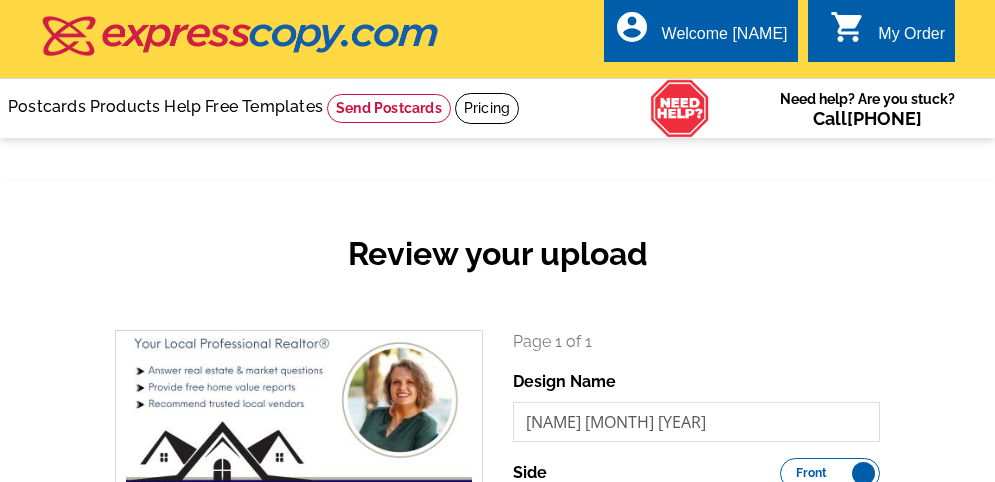 scroll, scrollTop: 0, scrollLeft: 0, axis: both 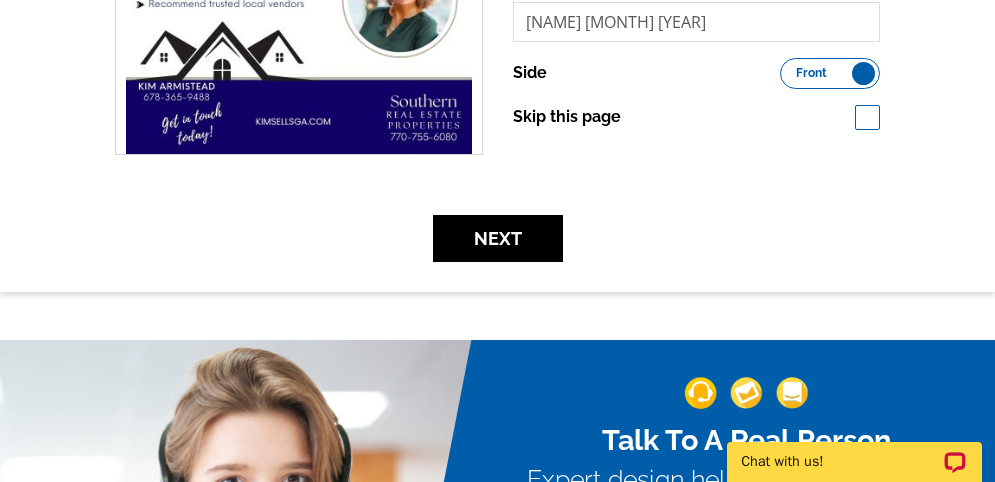 click on "Front
Back" at bounding box center [830, 73] 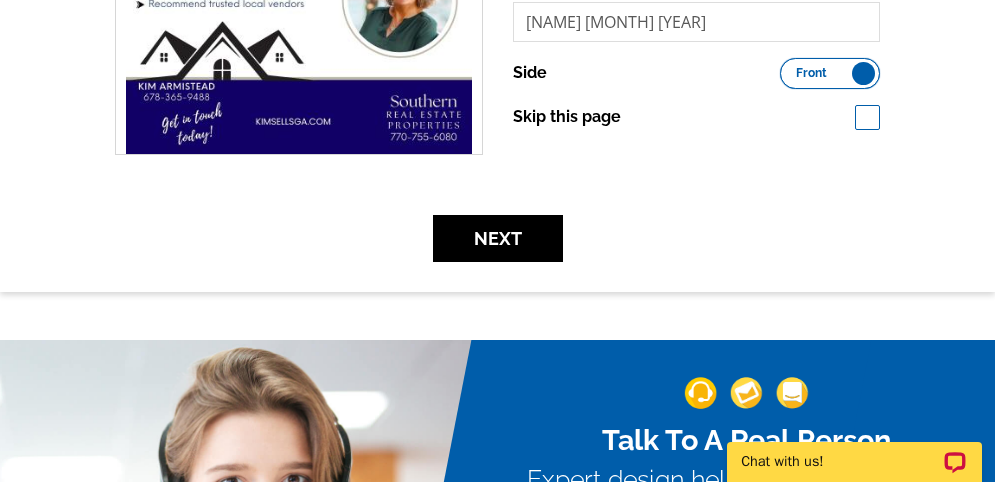 click on "Front
Back" at bounding box center (790, 68) 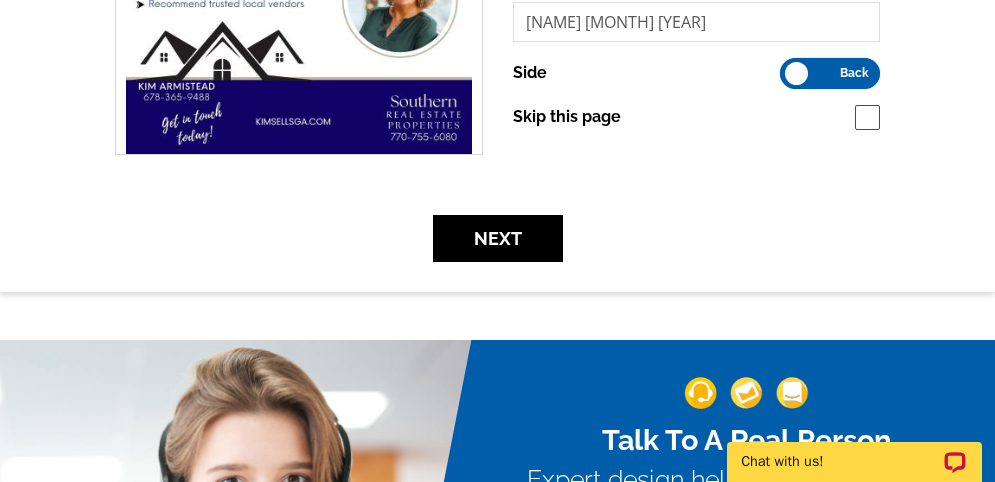 scroll, scrollTop: 0, scrollLeft: 0, axis: both 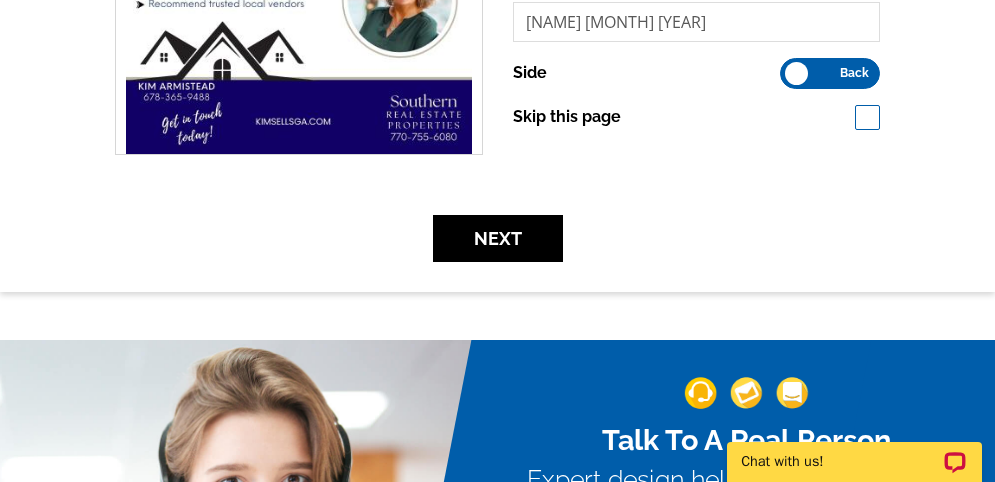 click on "Back" at bounding box center (854, 73) 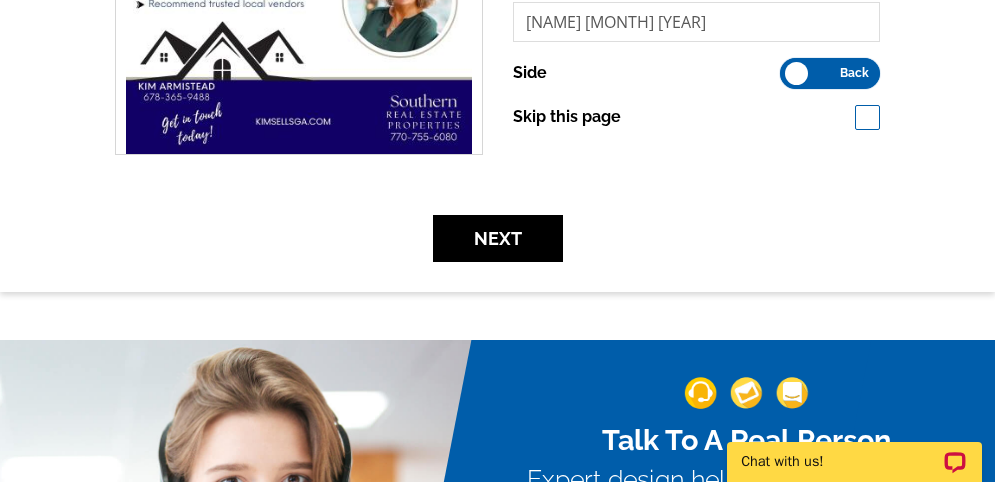 click on "Front
Back" at bounding box center (790, 68) 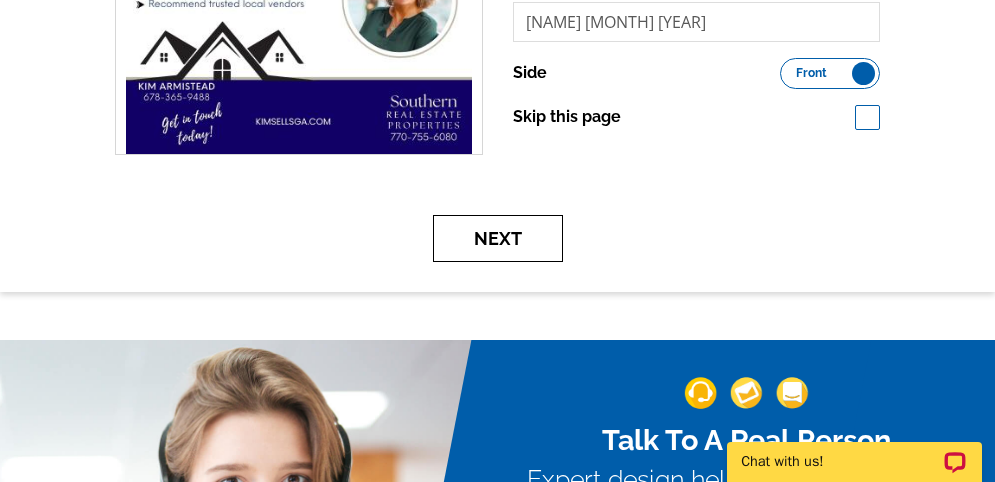 click on "Next" at bounding box center [498, 238] 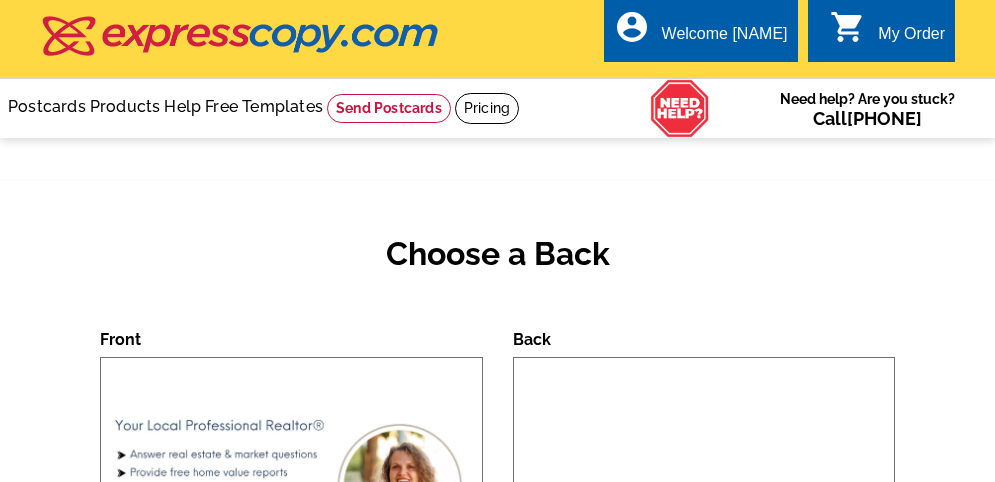 scroll, scrollTop: 0, scrollLeft: 0, axis: both 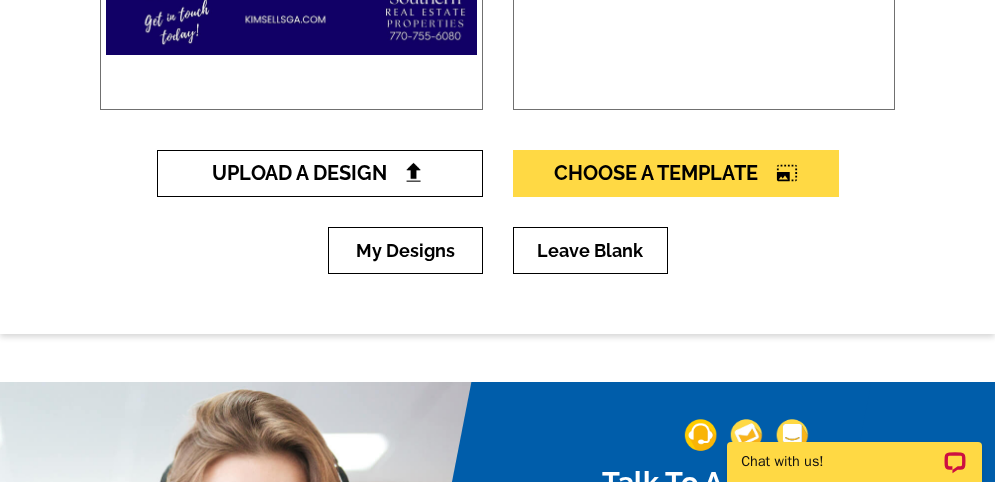 click at bounding box center [413, 172] 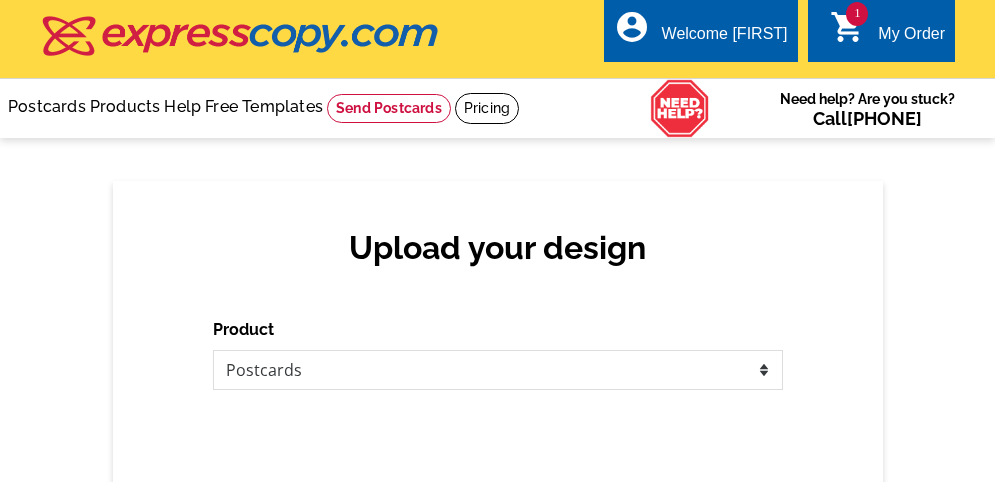 scroll, scrollTop: 0, scrollLeft: 0, axis: both 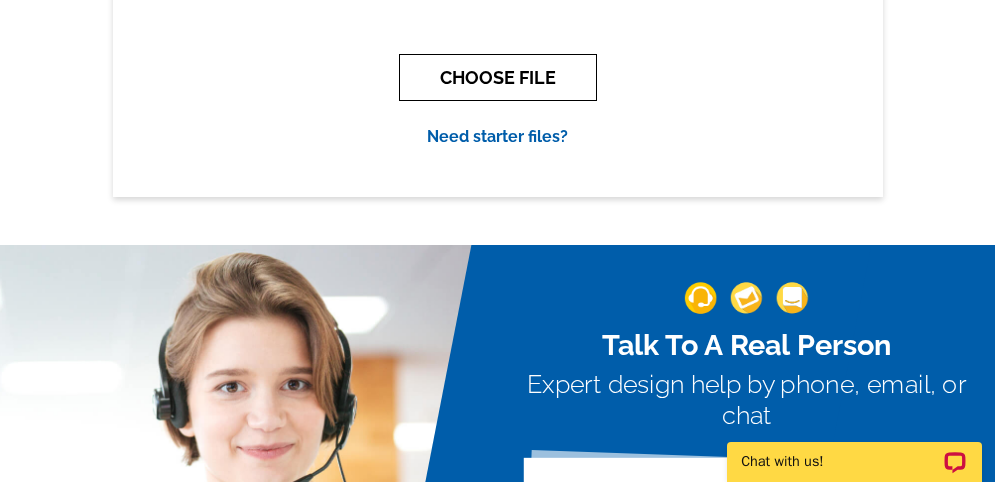 click on "CHOOSE FILE" at bounding box center [498, 77] 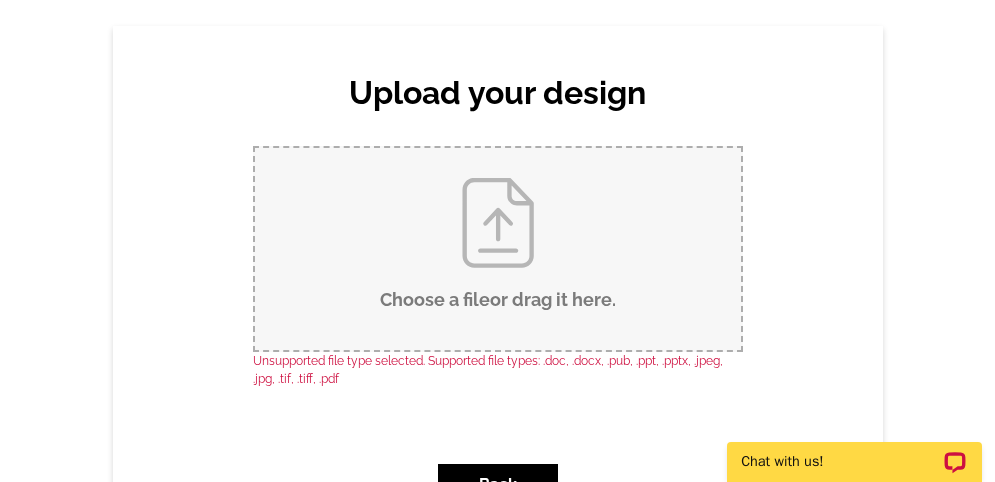 scroll, scrollTop: 0, scrollLeft: 0, axis: both 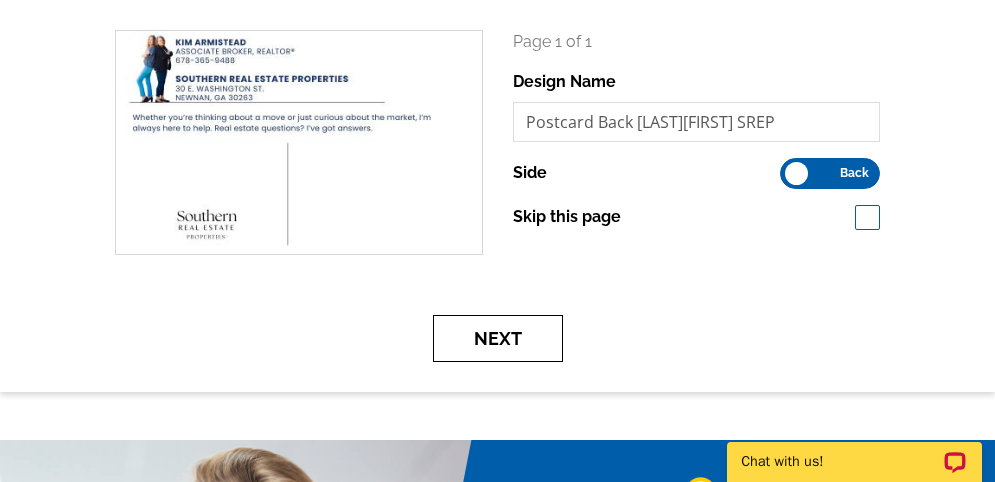 click on "Next" at bounding box center [498, 338] 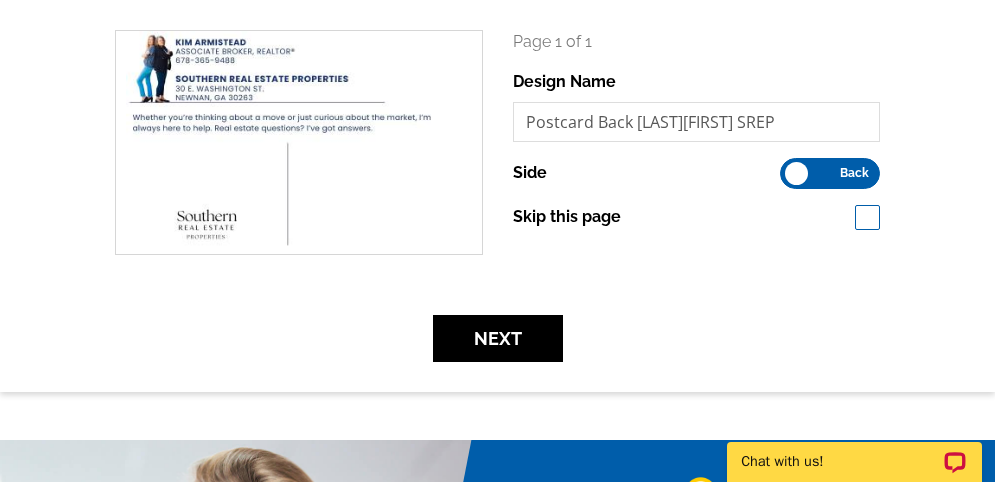 click on "Back" at bounding box center (854, 173) 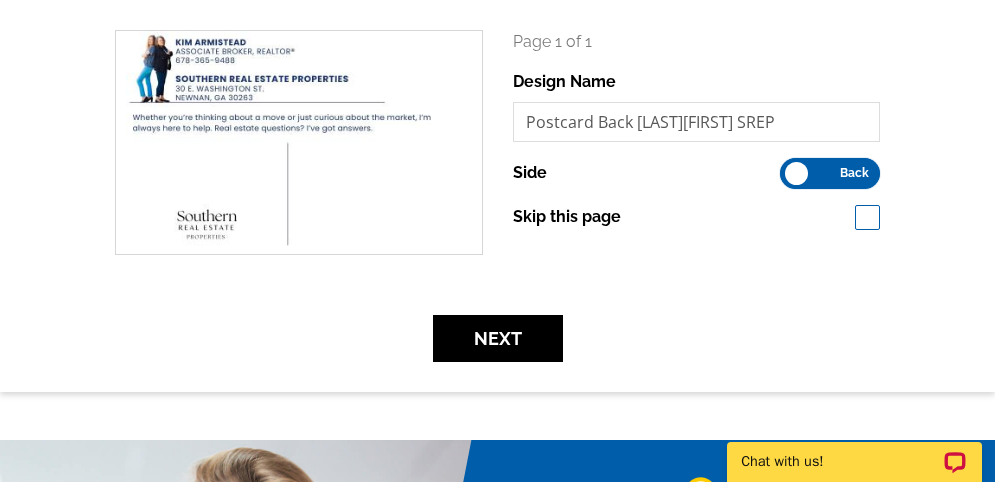 click on "Front
Back" at bounding box center [790, 168] 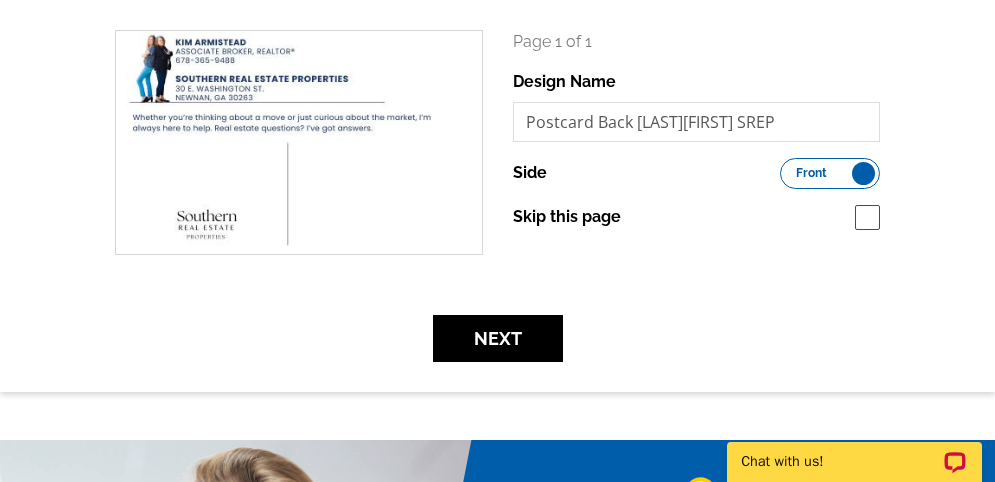 click on "Front" at bounding box center (811, 173) 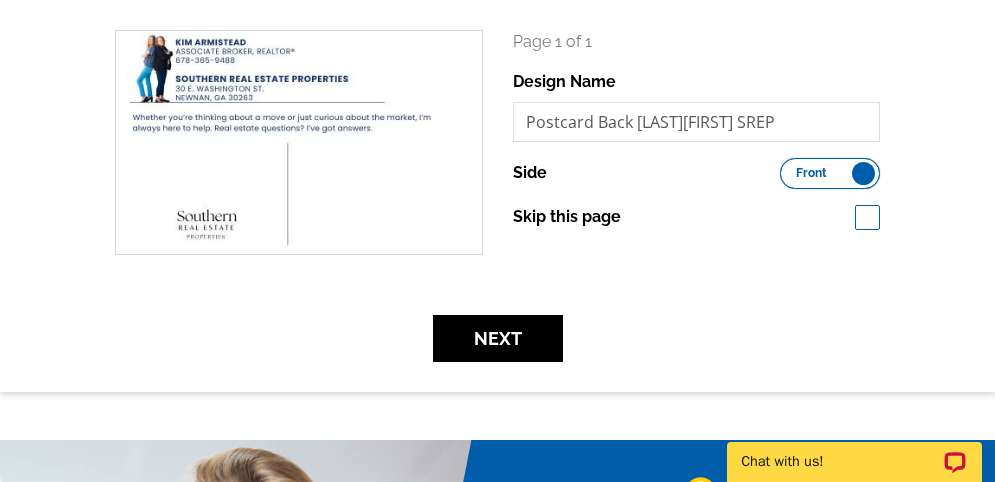 click on "Front
Back" at bounding box center (790, 168) 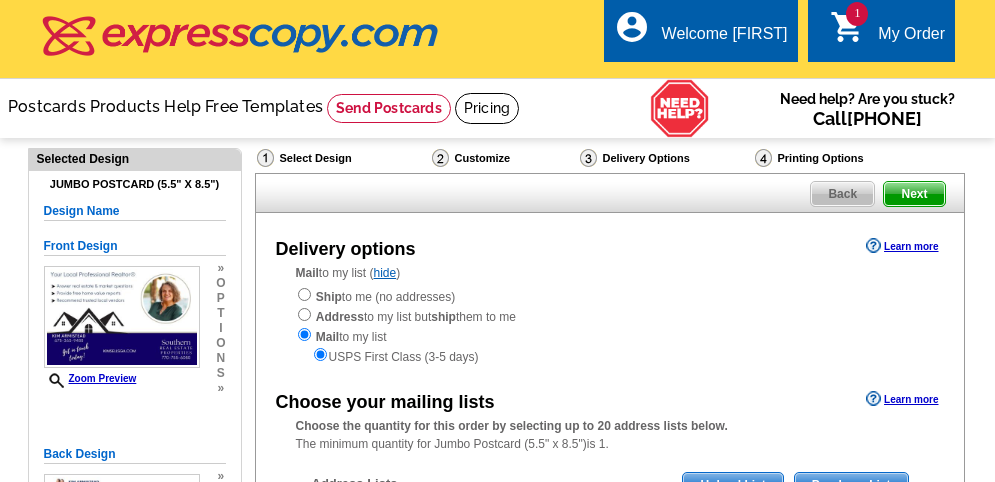 scroll, scrollTop: 0, scrollLeft: 0, axis: both 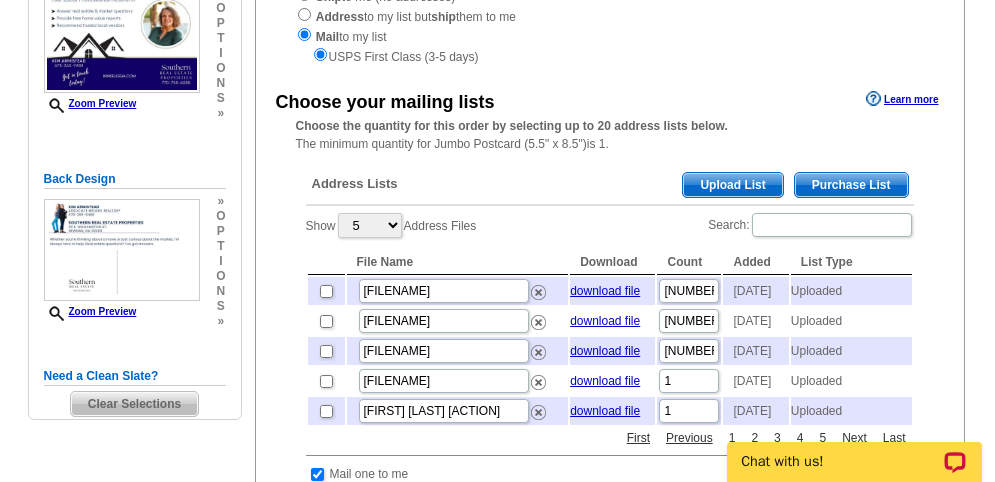 click on "Upload List" at bounding box center (732, 185) 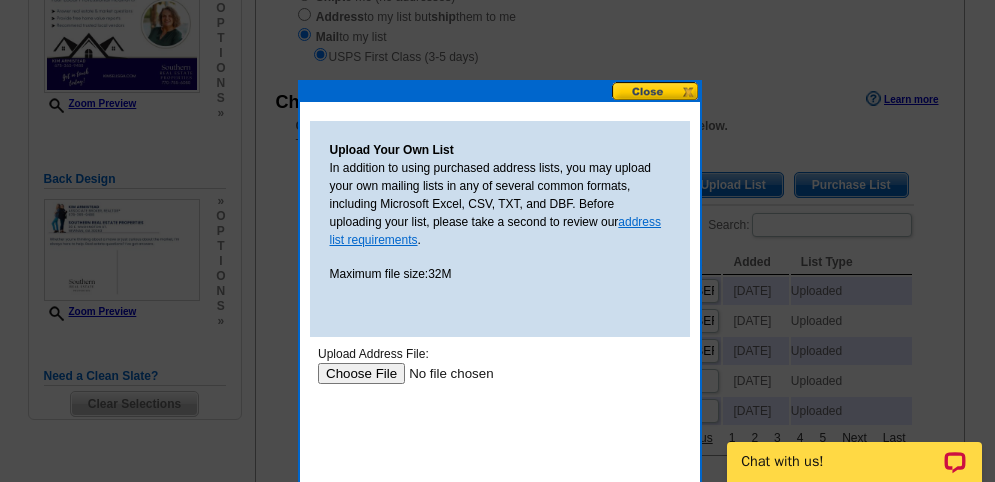 scroll, scrollTop: 0, scrollLeft: 0, axis: both 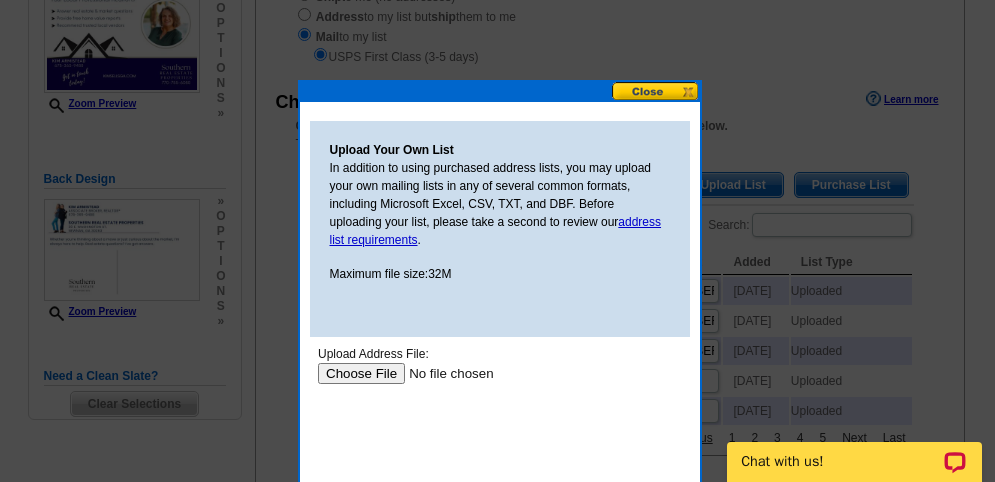 click at bounding box center [443, 373] 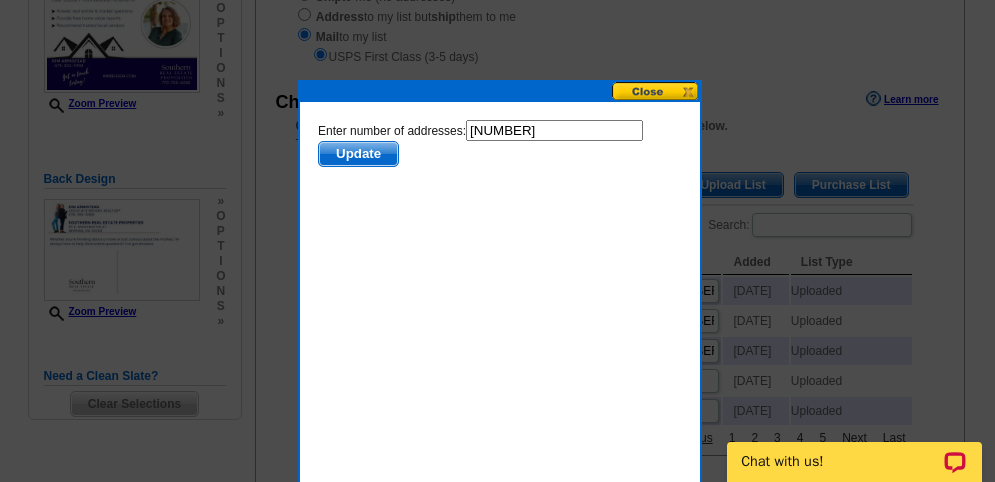 scroll, scrollTop: 0, scrollLeft: 0, axis: both 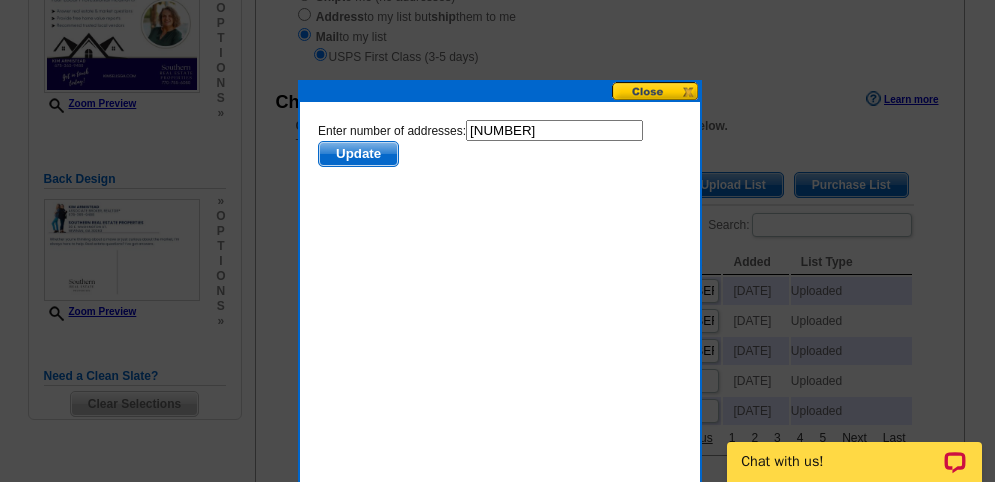 click on "Update" at bounding box center (357, 154) 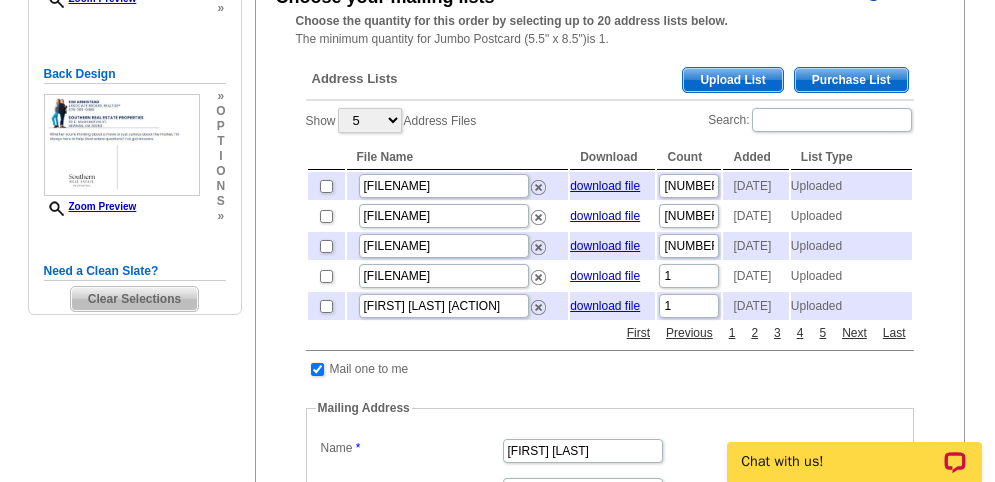 scroll, scrollTop: 800, scrollLeft: 0, axis: vertical 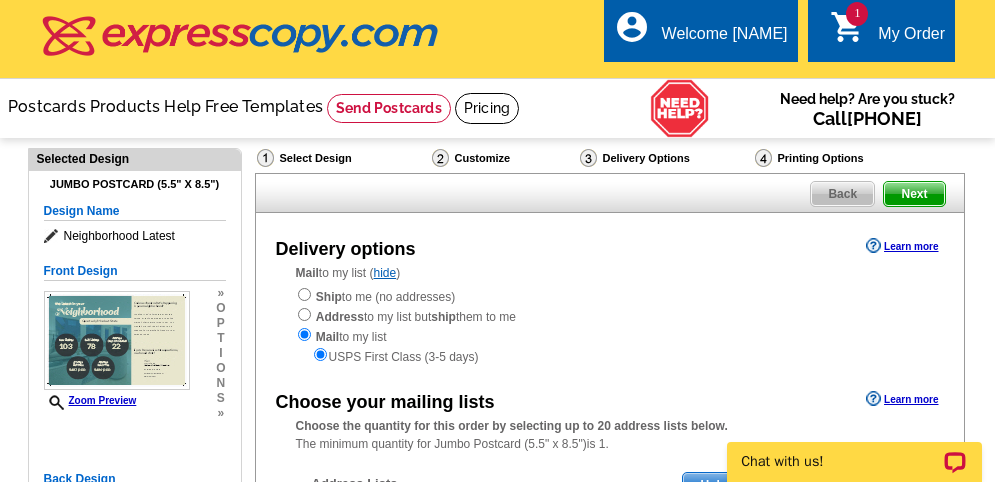 click on "Next" at bounding box center (914, 194) 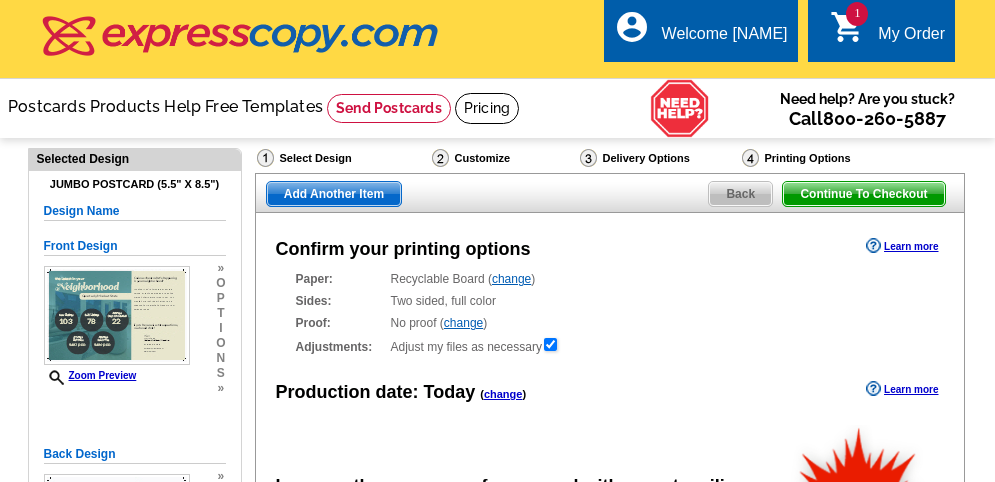 scroll, scrollTop: 0, scrollLeft: 0, axis: both 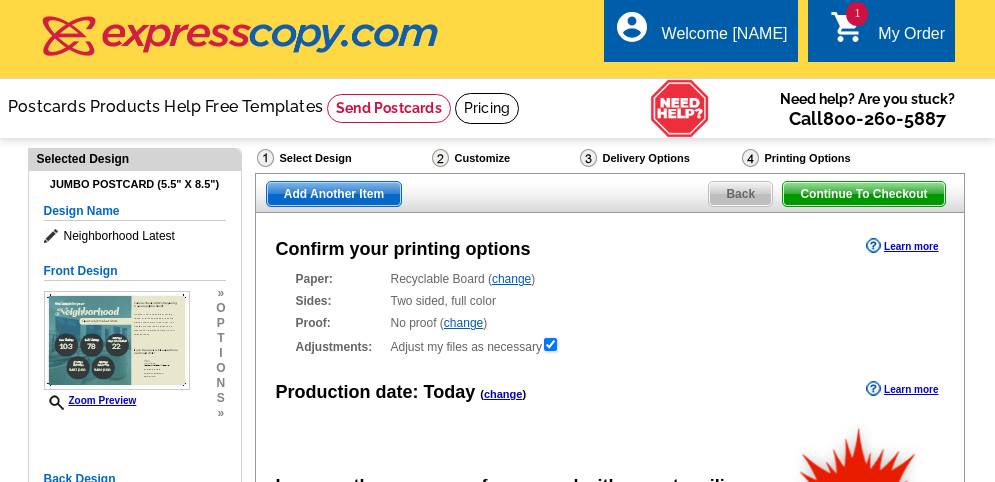 radio on "false" 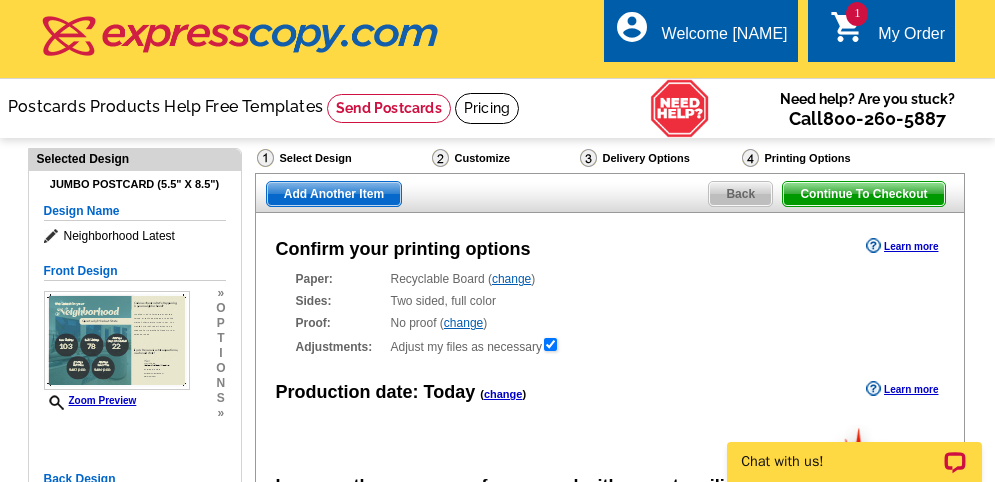 scroll, scrollTop: 0, scrollLeft: 0, axis: both 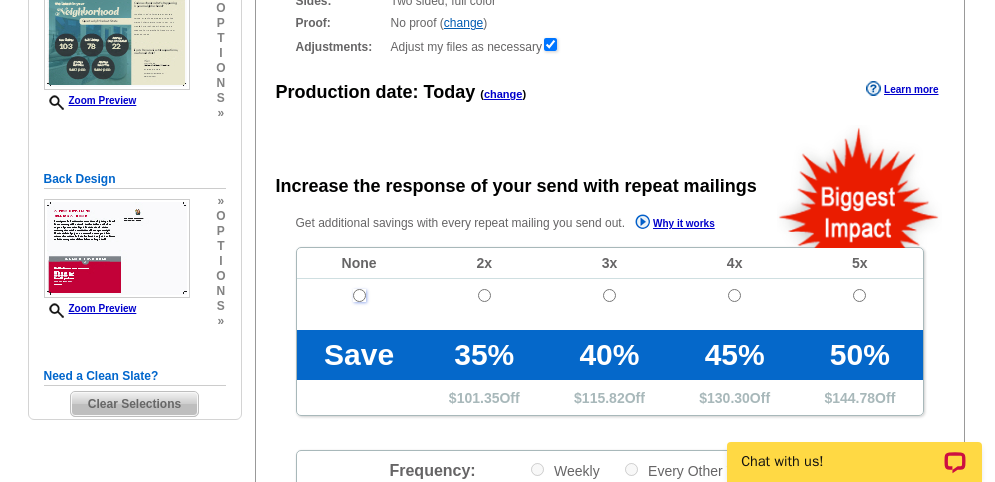 click at bounding box center (359, 295) 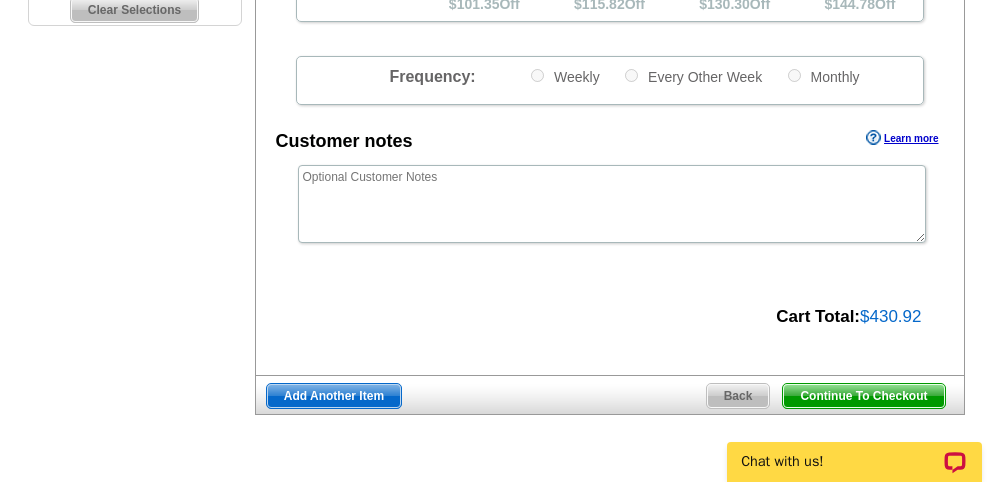 scroll, scrollTop: 400, scrollLeft: 0, axis: vertical 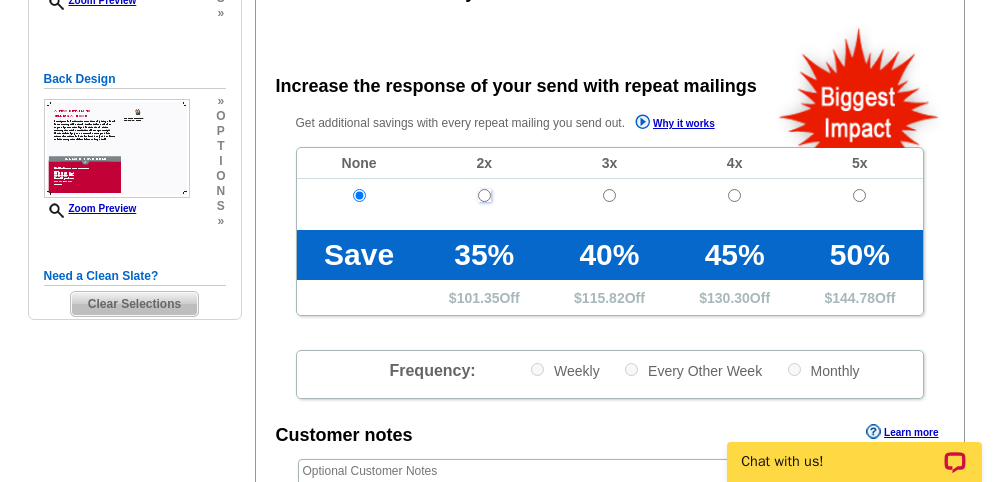 click at bounding box center [484, 195] 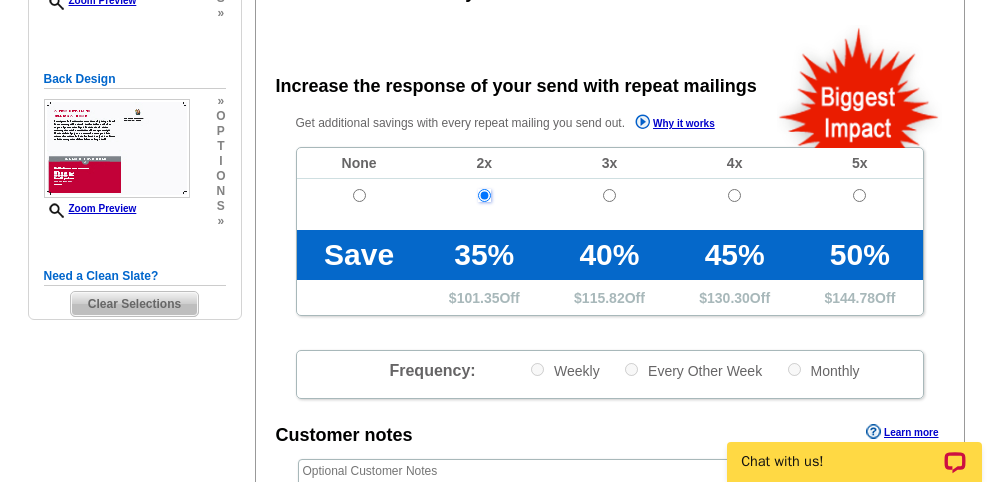 radio on "true" 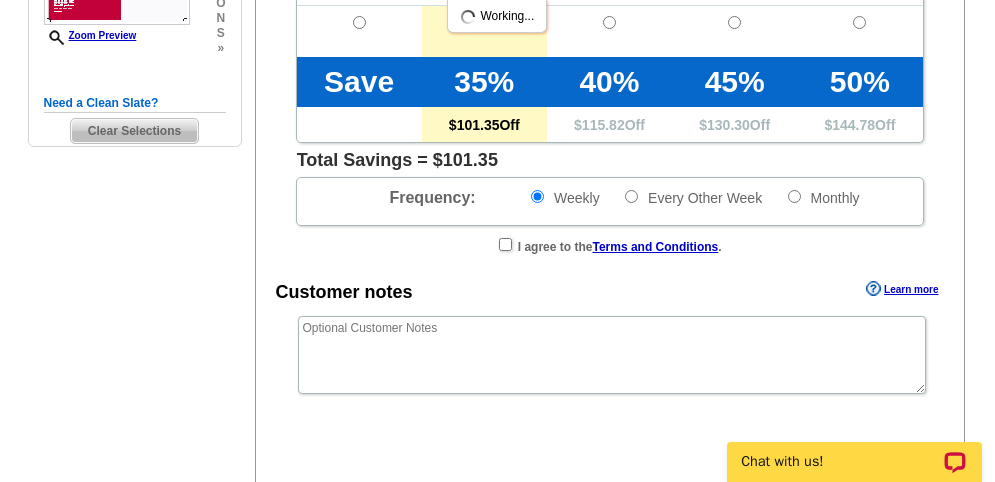 scroll, scrollTop: 600, scrollLeft: 0, axis: vertical 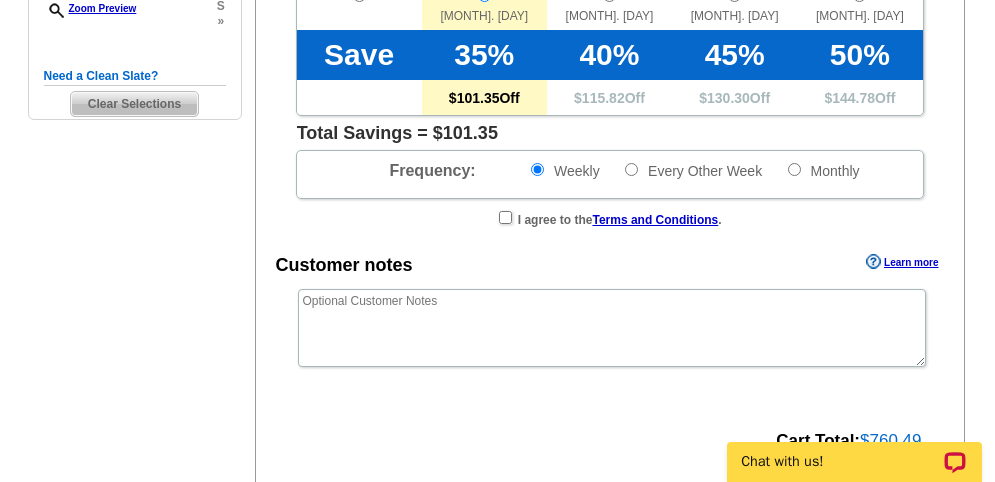 click on "Monthly" at bounding box center (823, 170) 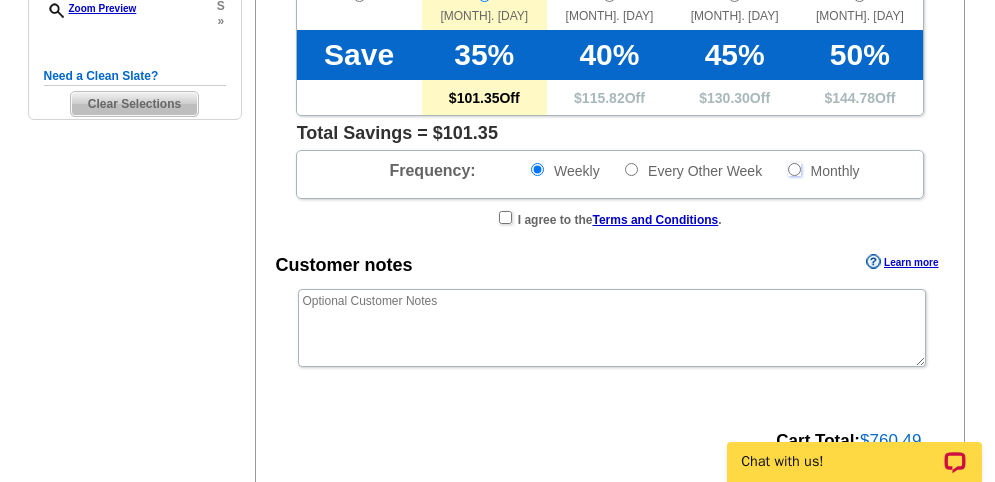 click on "Monthly" at bounding box center (794, 169) 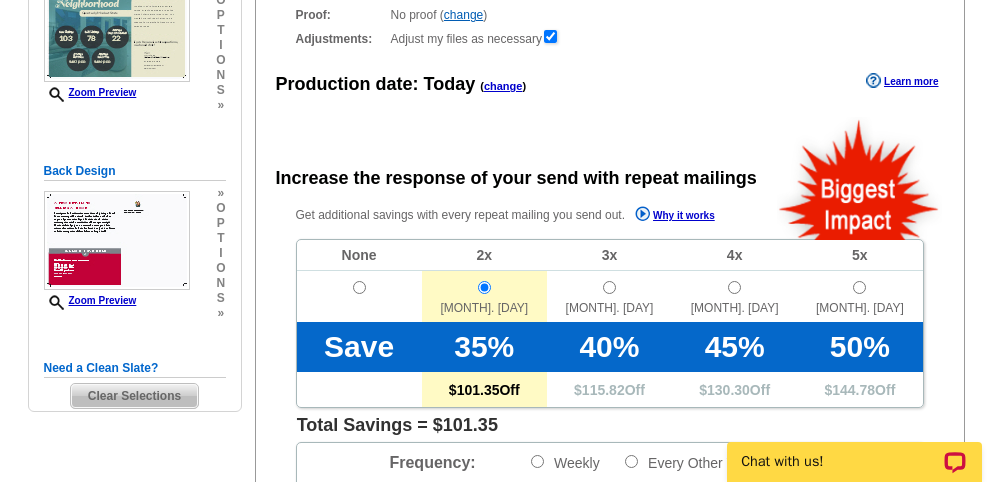scroll, scrollTop: 300, scrollLeft: 0, axis: vertical 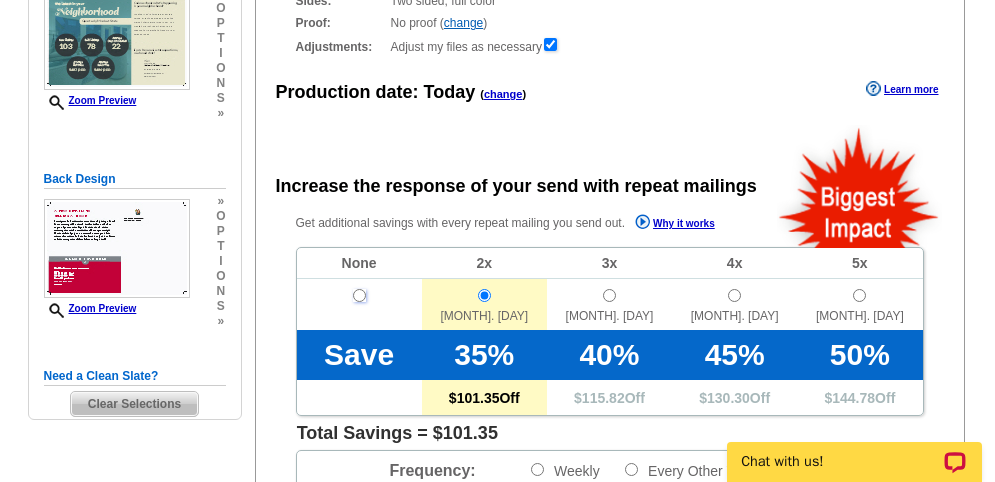 click at bounding box center [359, 295] 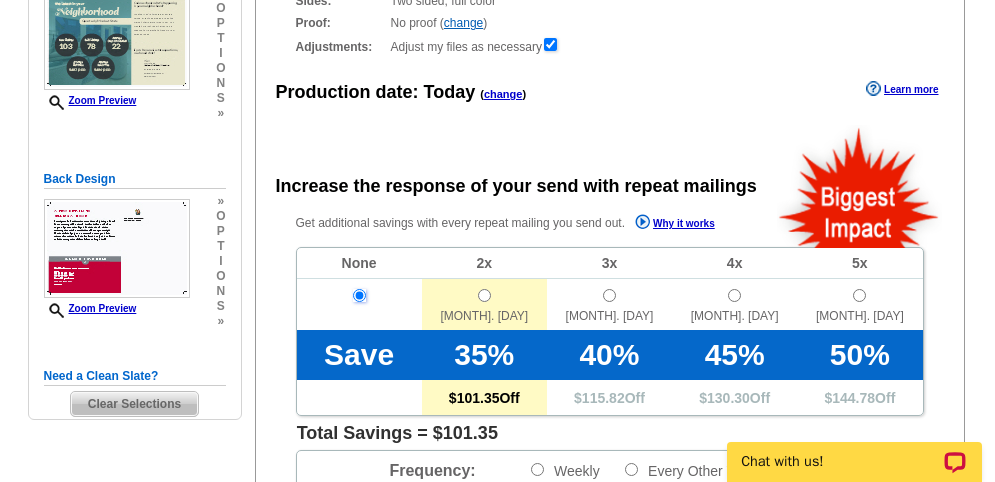 radio on "false" 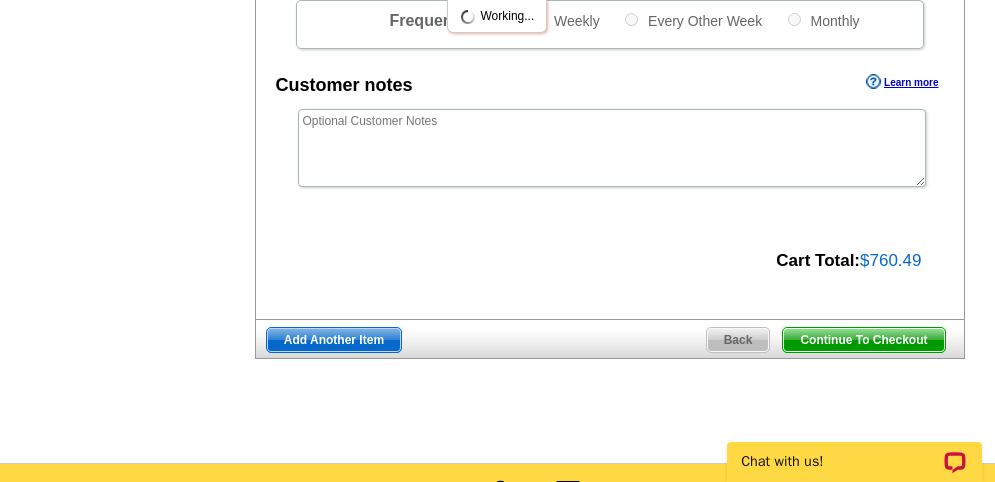 scroll, scrollTop: 800, scrollLeft: 0, axis: vertical 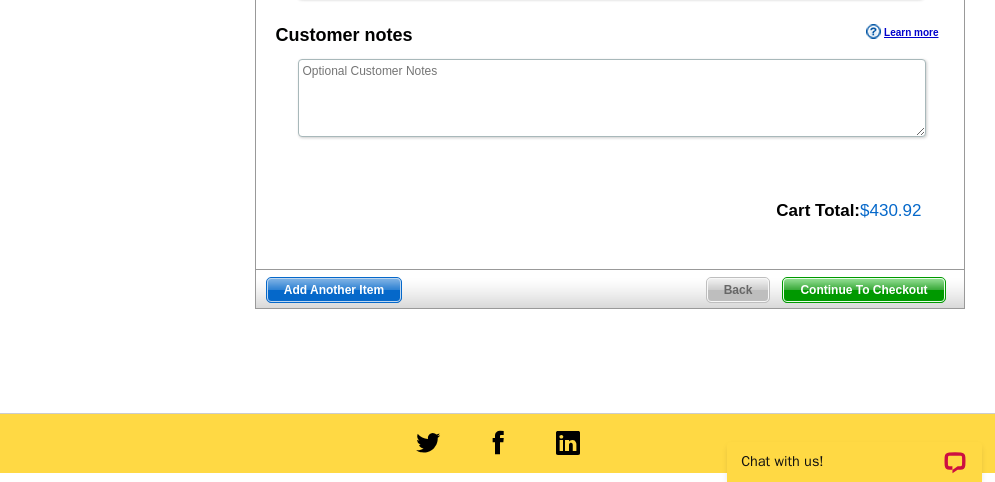click on "Continue To Checkout" at bounding box center [863, 290] 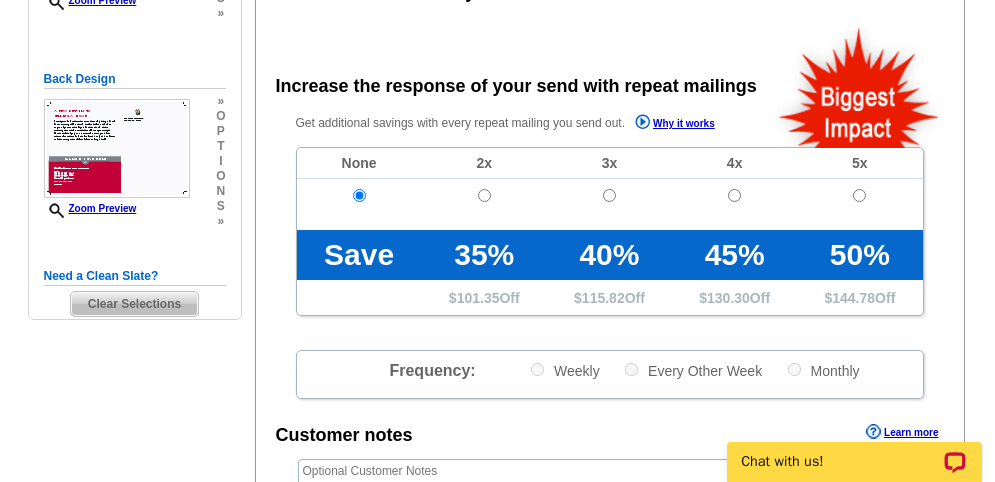 scroll, scrollTop: 402, scrollLeft: 0, axis: vertical 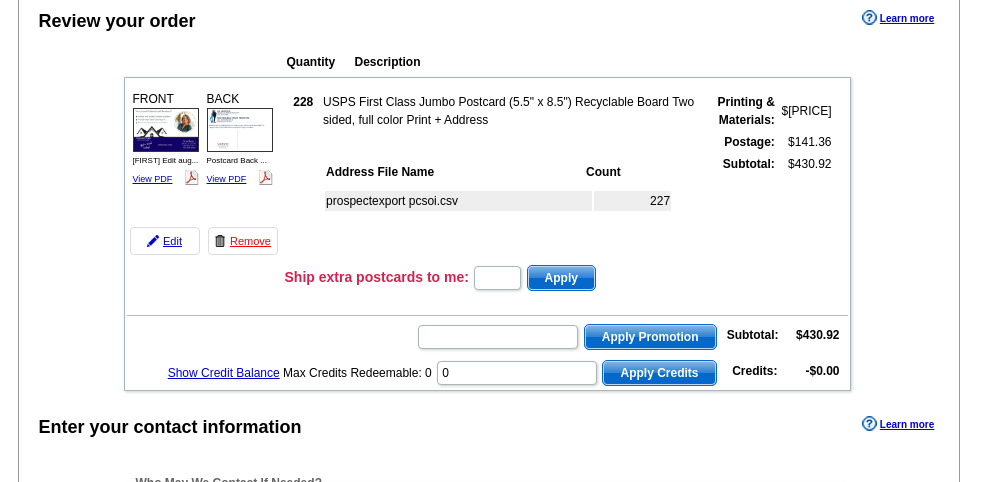 click on "prospectexport pcsoi.csv
227" at bounding box center [510, 220] 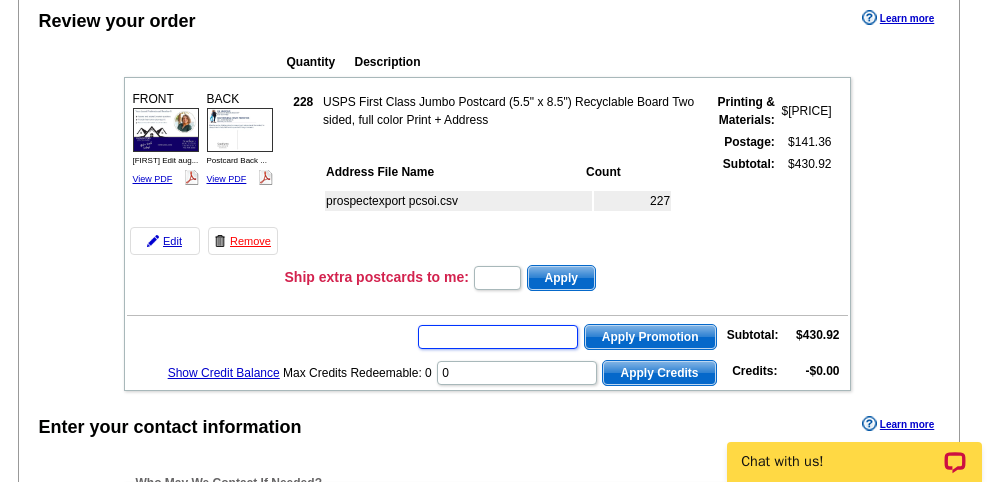 click at bounding box center [498, 337] 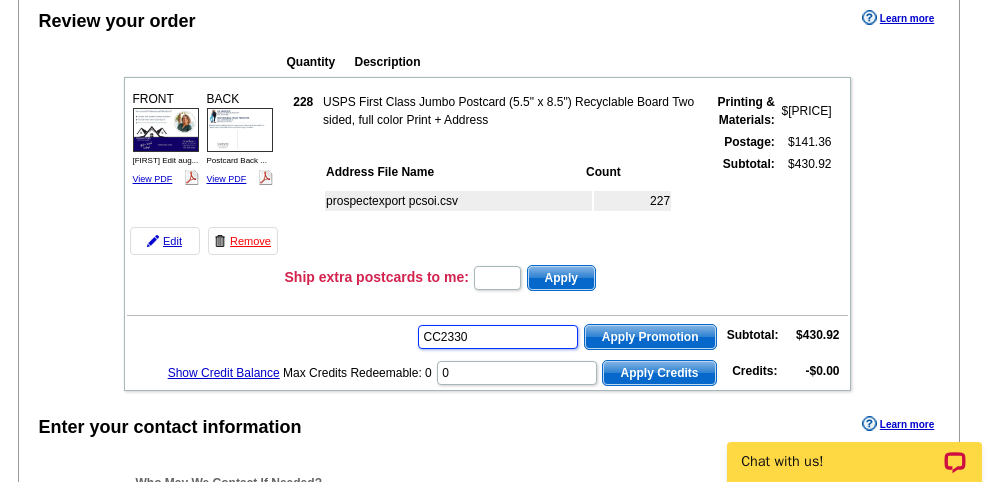 type on "CC2330" 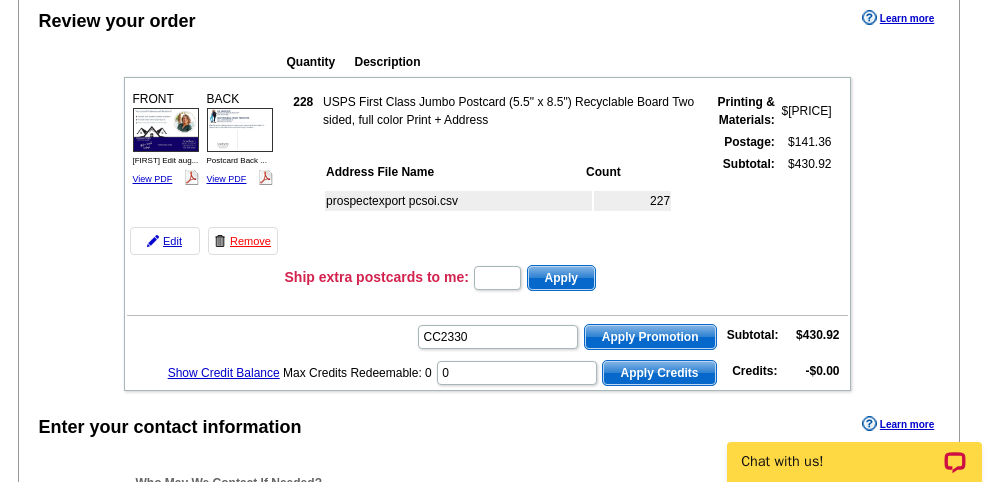 click on "Apply Promotion" at bounding box center [650, 337] 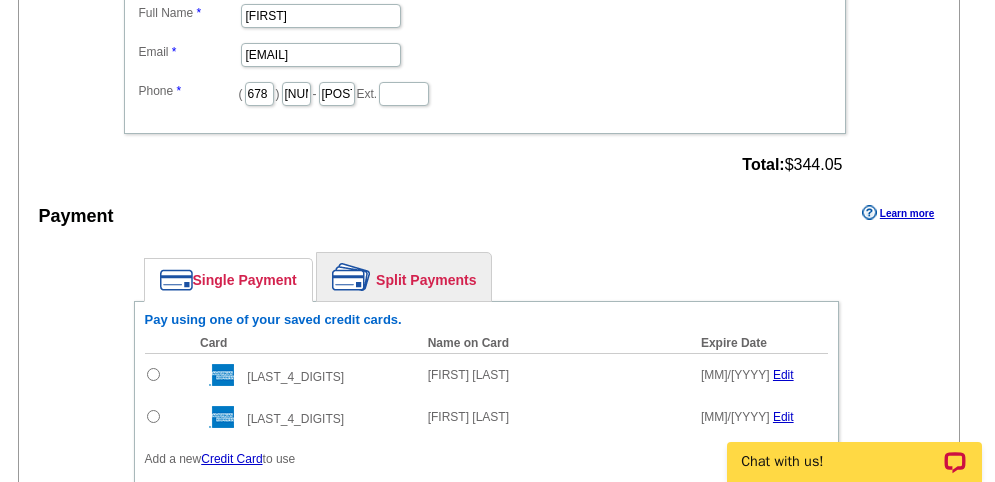 scroll, scrollTop: 900, scrollLeft: 0, axis: vertical 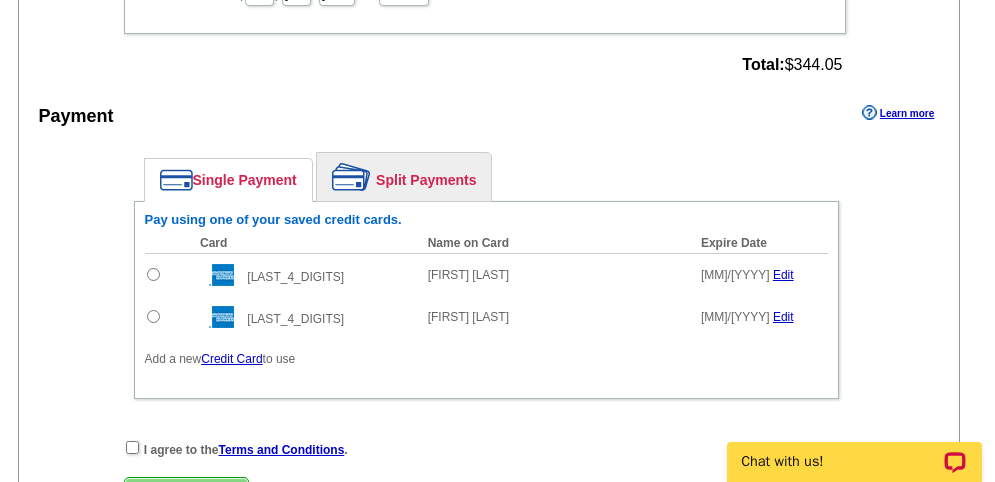 click on "Credit Card" at bounding box center [231, 359] 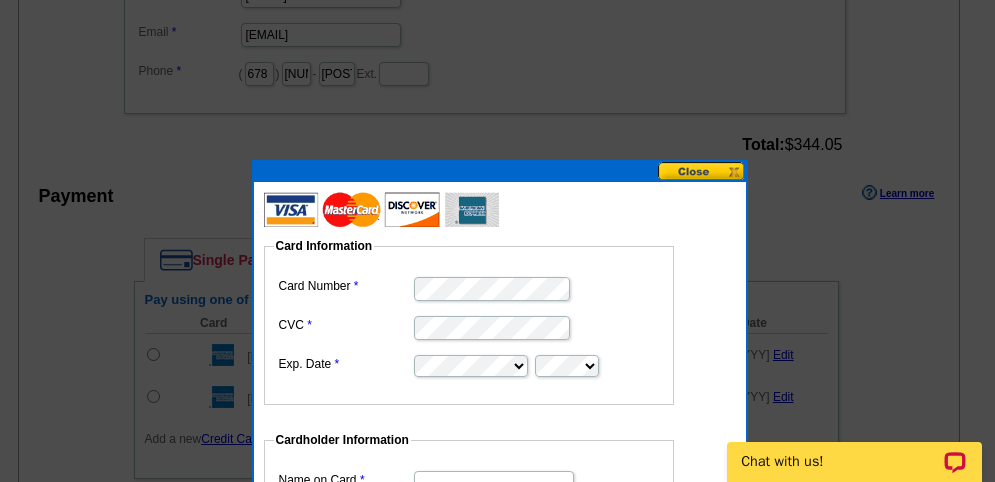 scroll, scrollTop: 800, scrollLeft: 0, axis: vertical 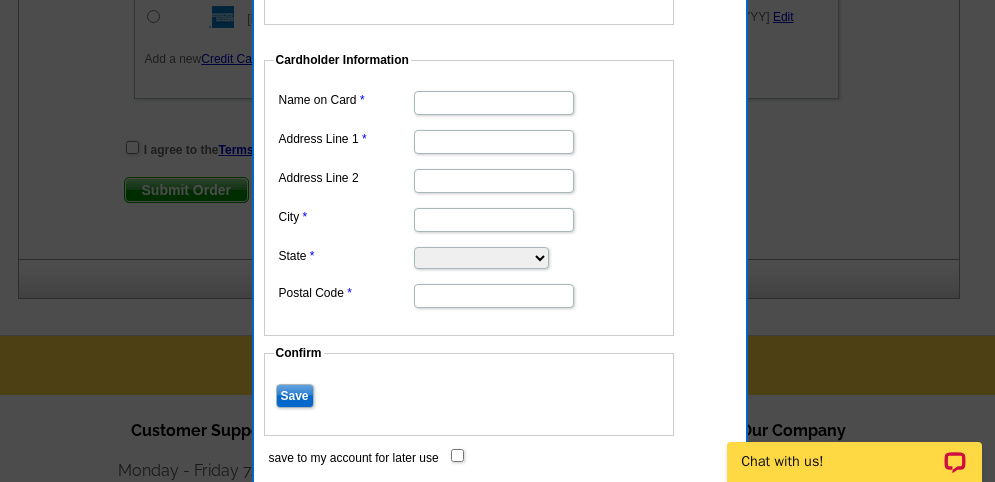click on "Name on Card" at bounding box center [494, 103] 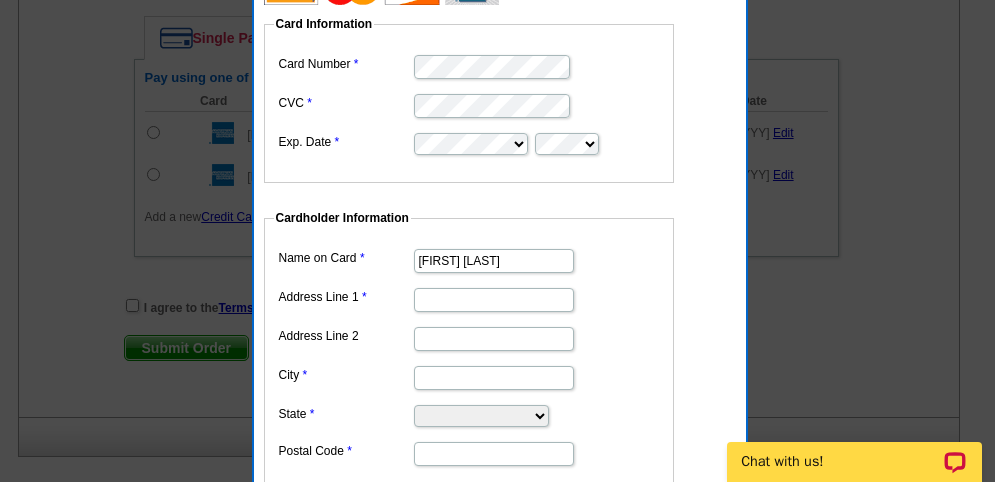 scroll, scrollTop: 1100, scrollLeft: 0, axis: vertical 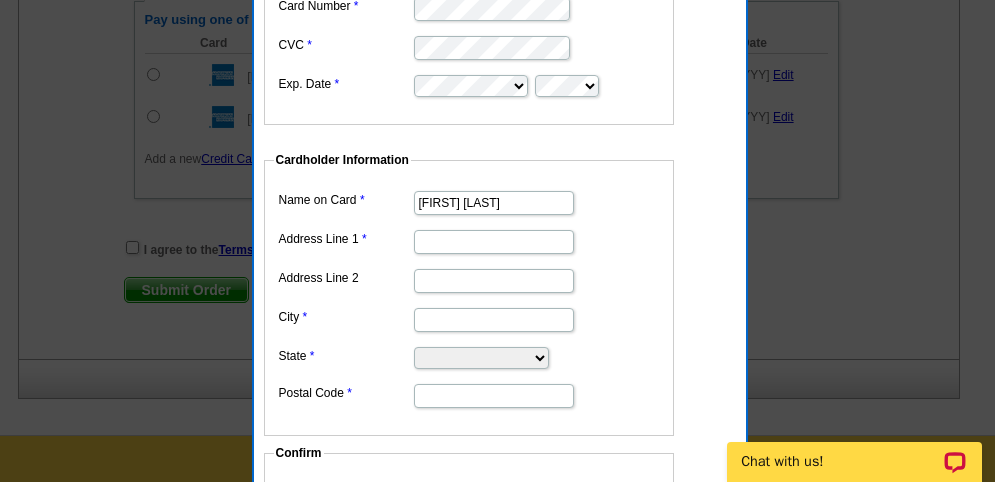 click on "Address Line 1" at bounding box center [494, 242] 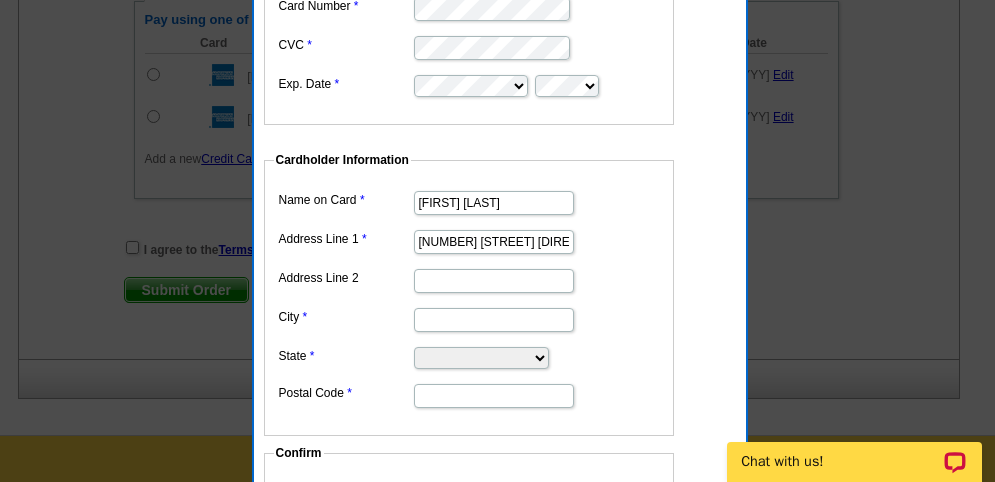 type on "[NUMBER] [STREET]" 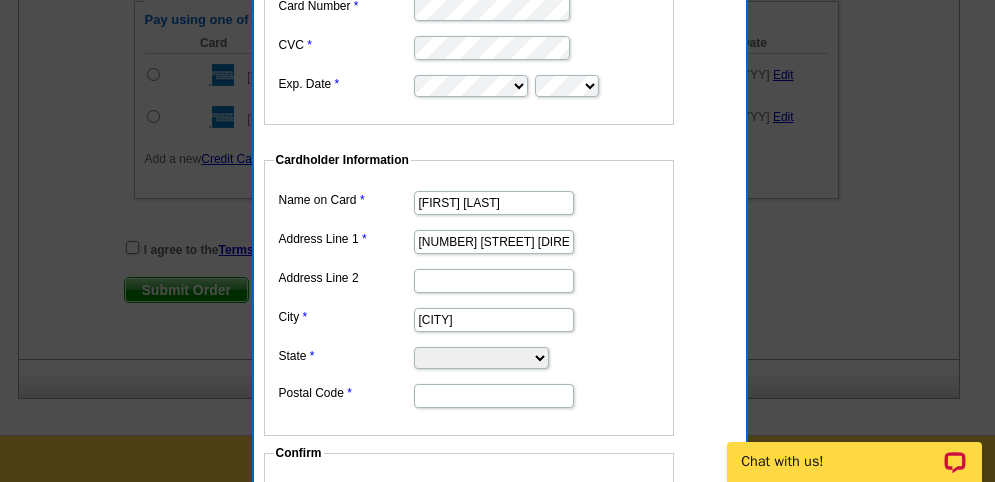 type on "Newnan" 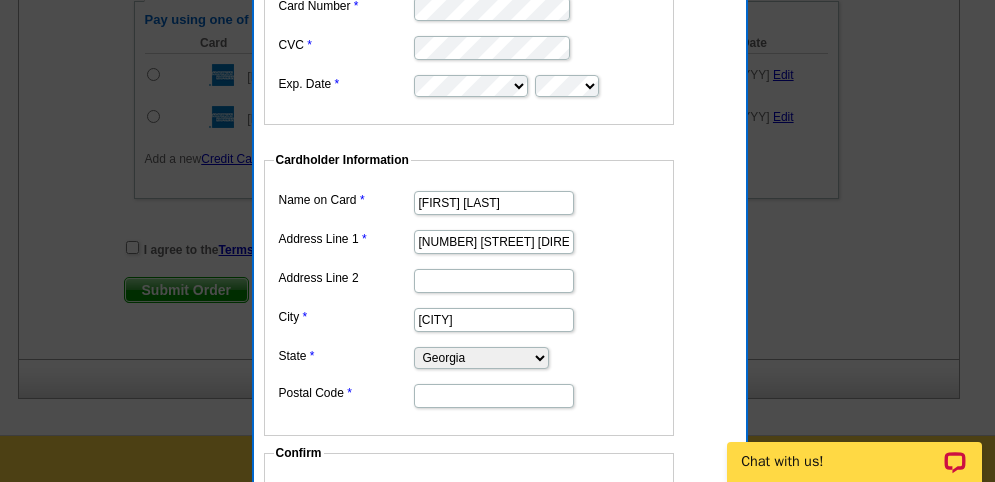 click on "Postal Code" at bounding box center (494, 396) 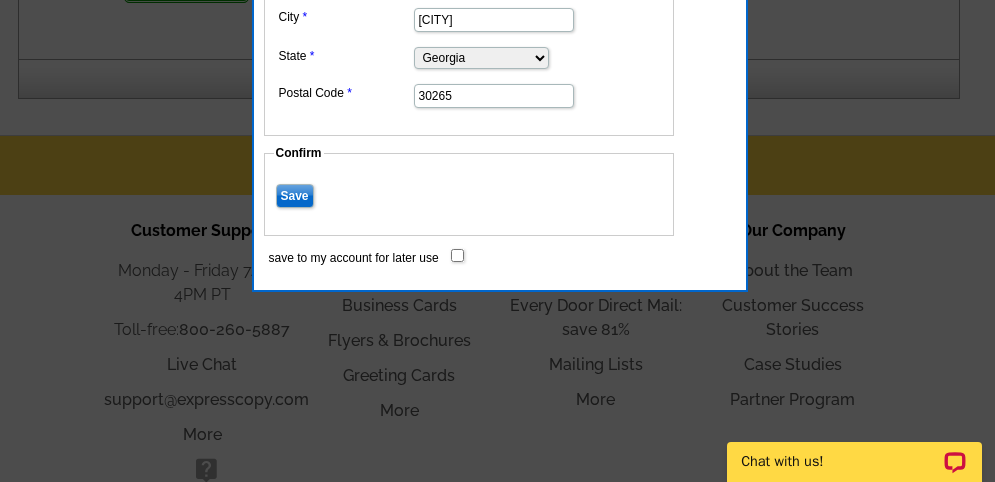 scroll, scrollTop: 1500, scrollLeft: 0, axis: vertical 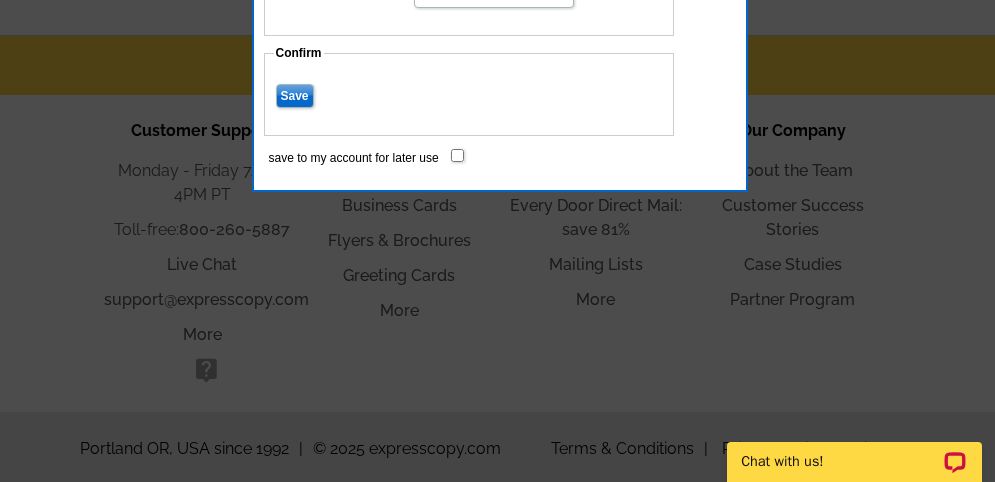 type on "30265" 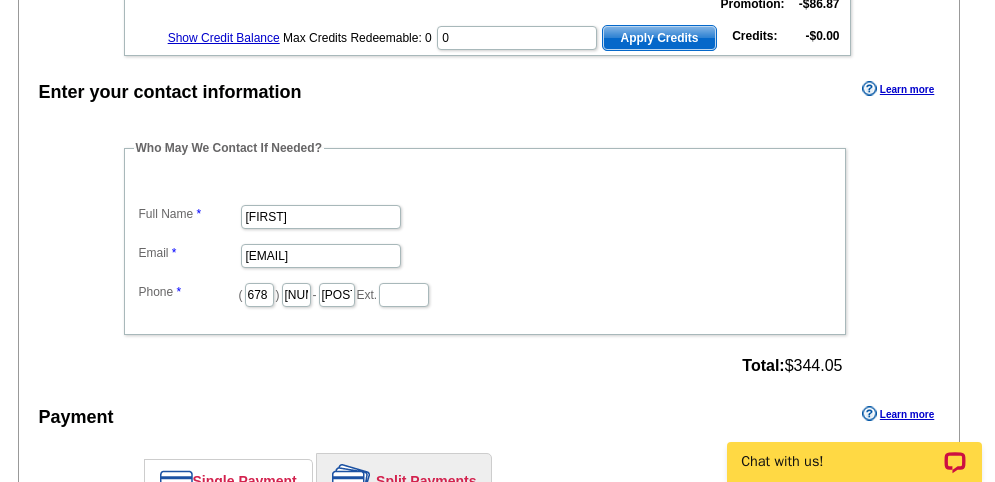 scroll, scrollTop: 941, scrollLeft: 0, axis: vertical 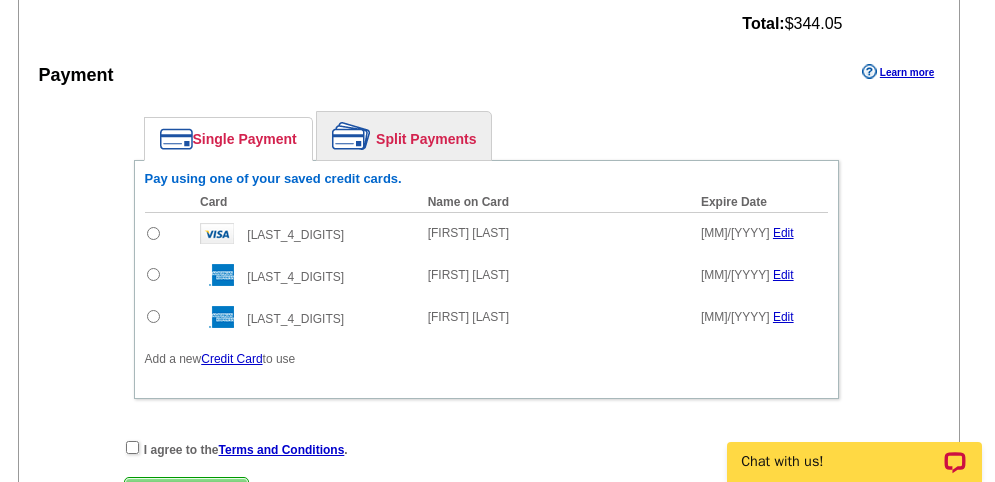 click at bounding box center [153, 233] 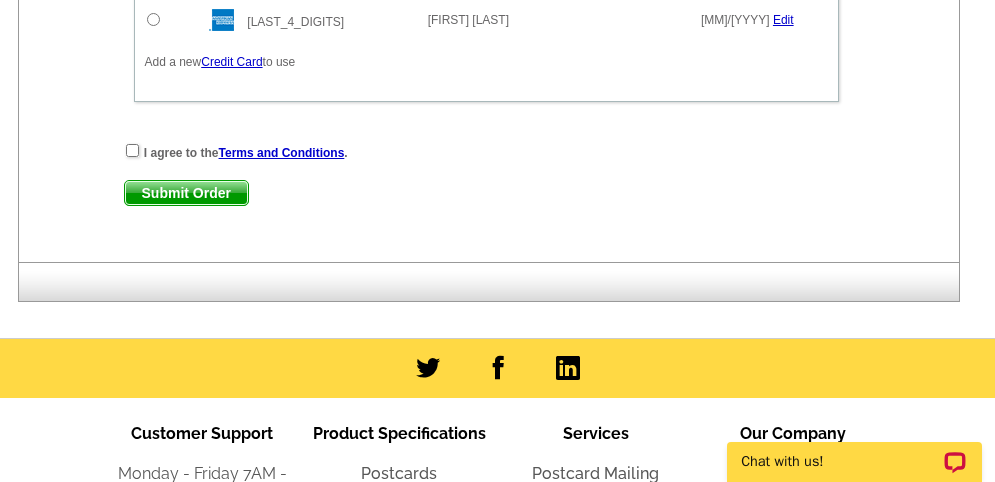 scroll, scrollTop: 1241, scrollLeft: 0, axis: vertical 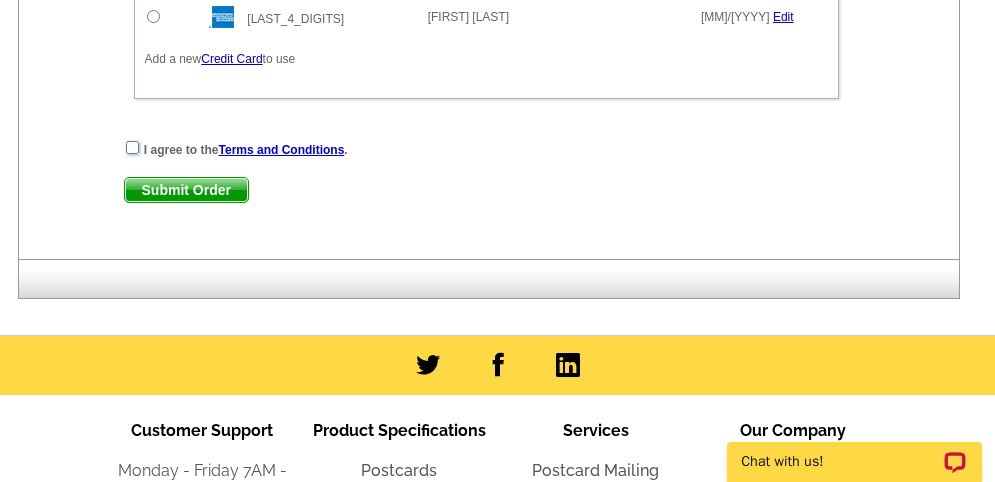 click at bounding box center [132, 147] 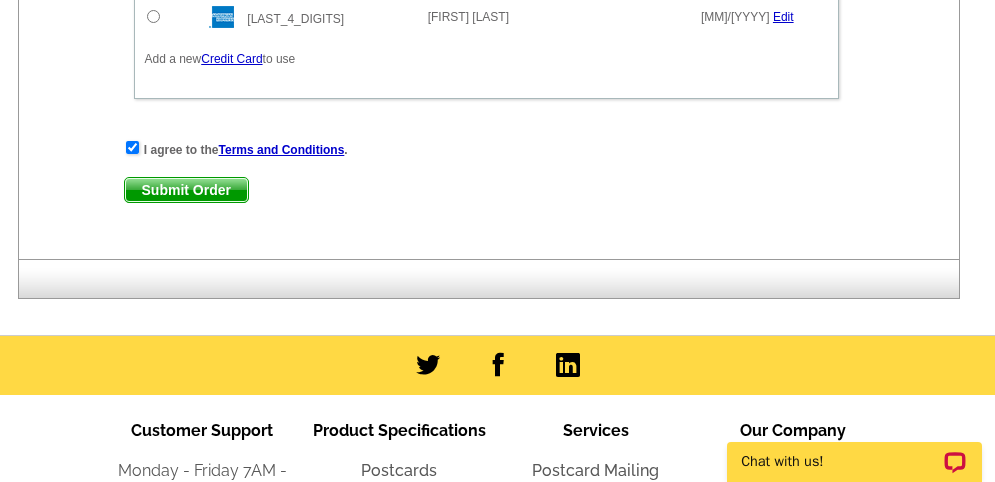 click on "Submit Order" at bounding box center [186, 190] 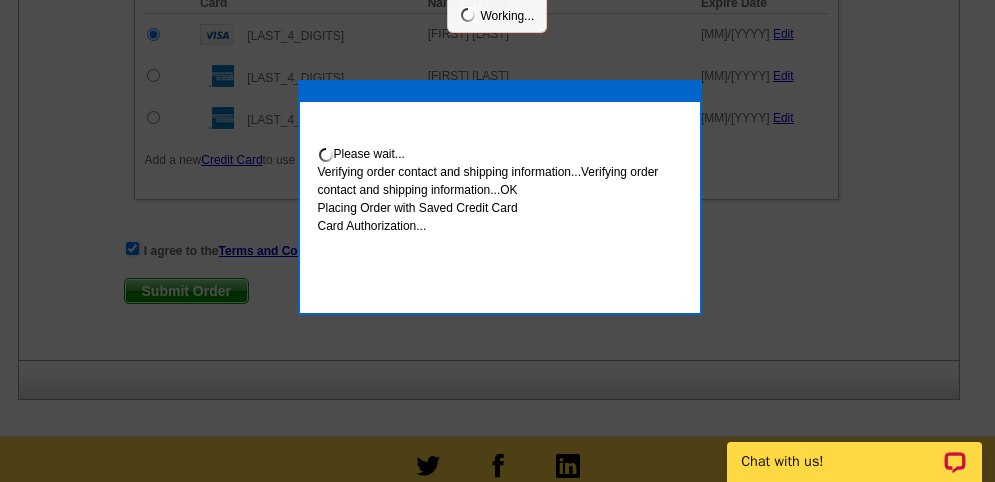 scroll, scrollTop: 1342, scrollLeft: 0, axis: vertical 